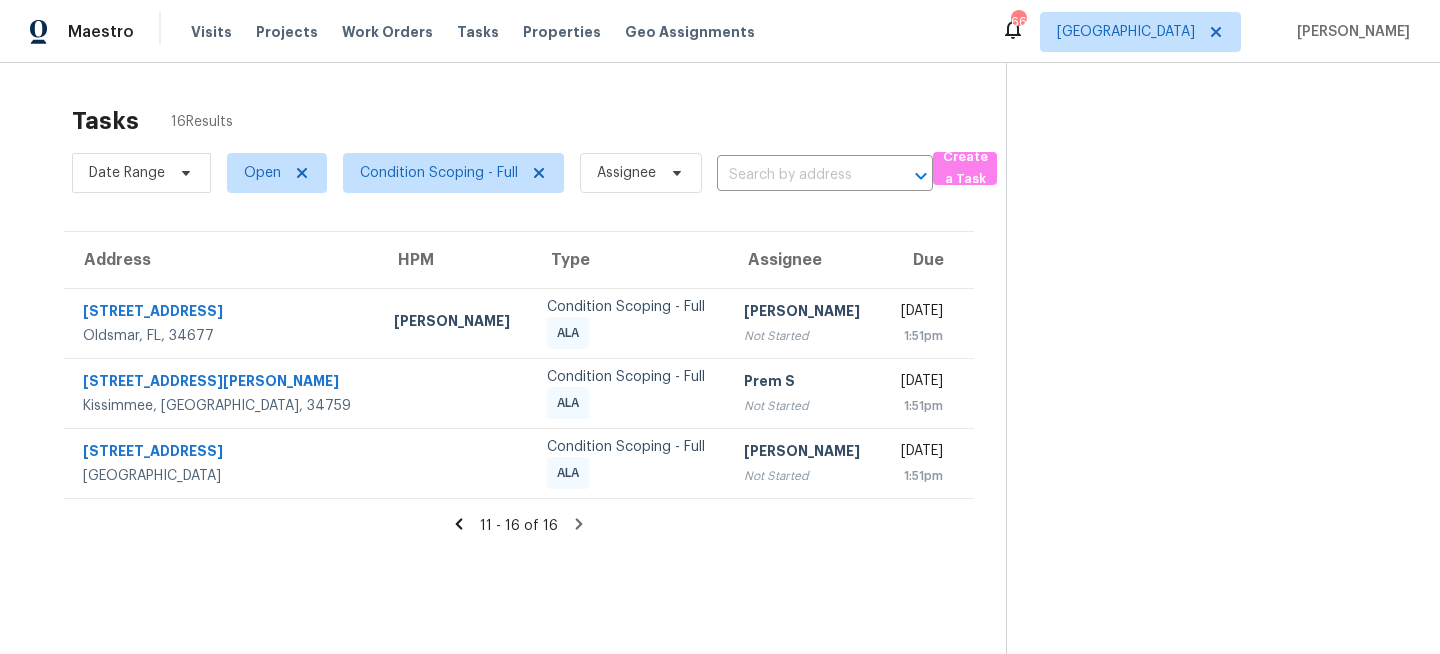 scroll, scrollTop: 0, scrollLeft: 0, axis: both 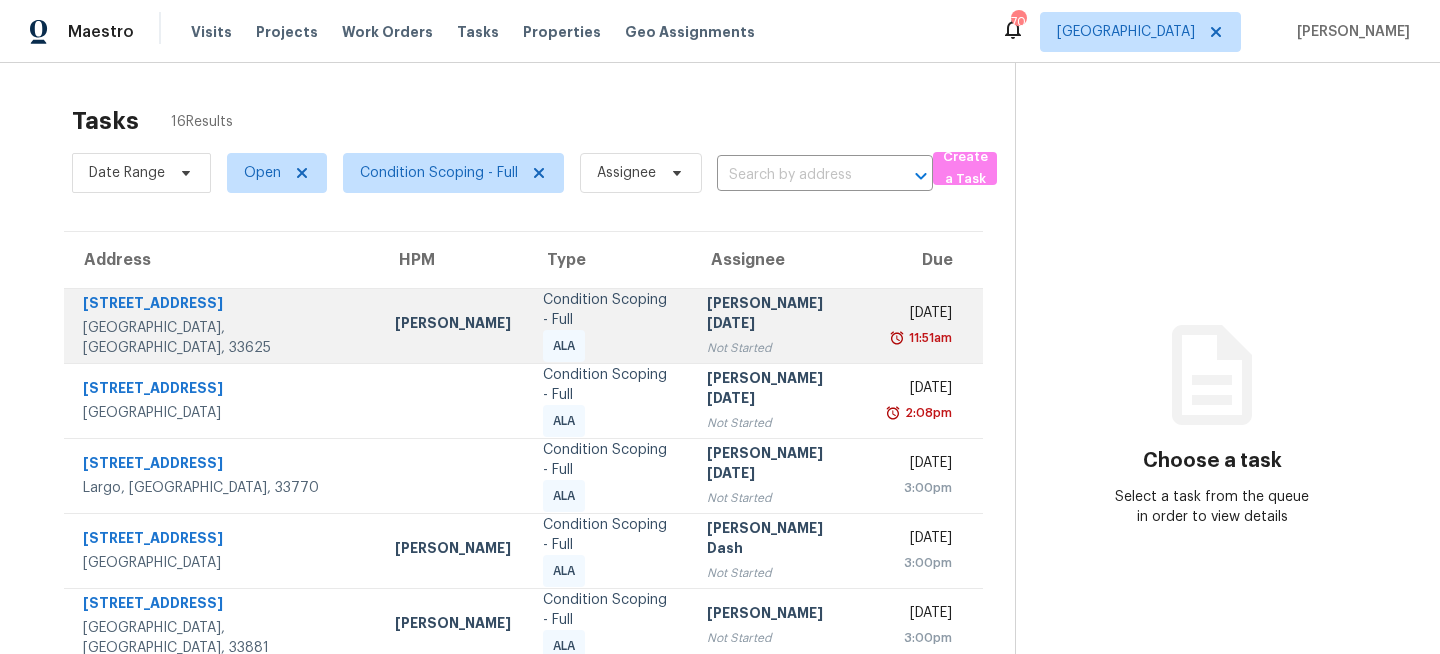 click on "Condition Scoping - Full ALA" at bounding box center [609, 325] 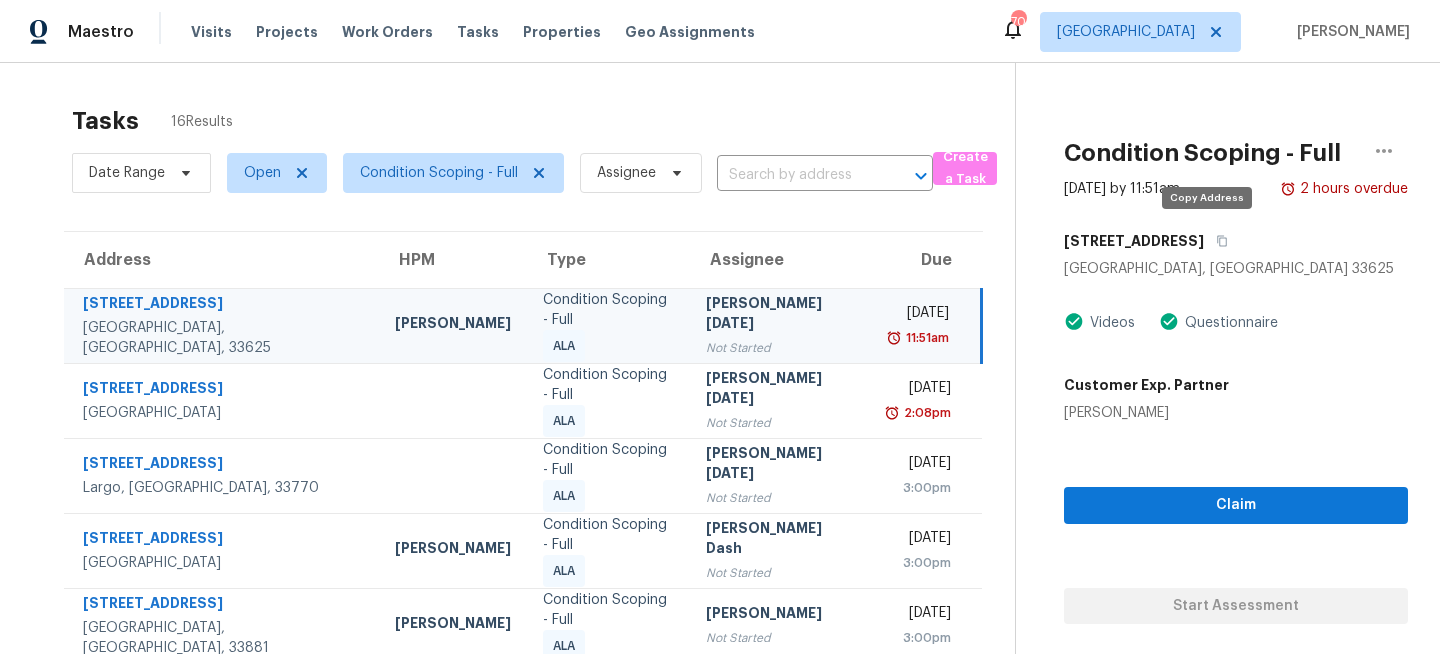 click on "[STREET_ADDRESS]" at bounding box center [1236, 241] 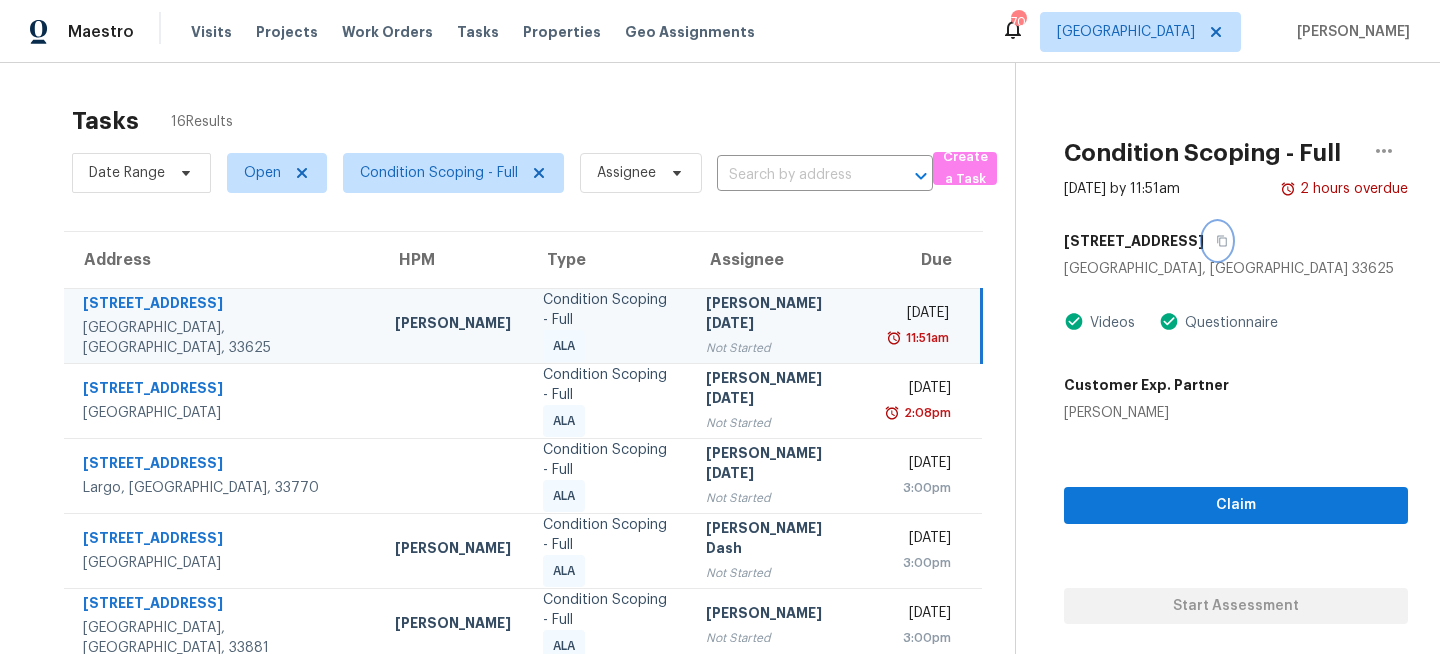 click 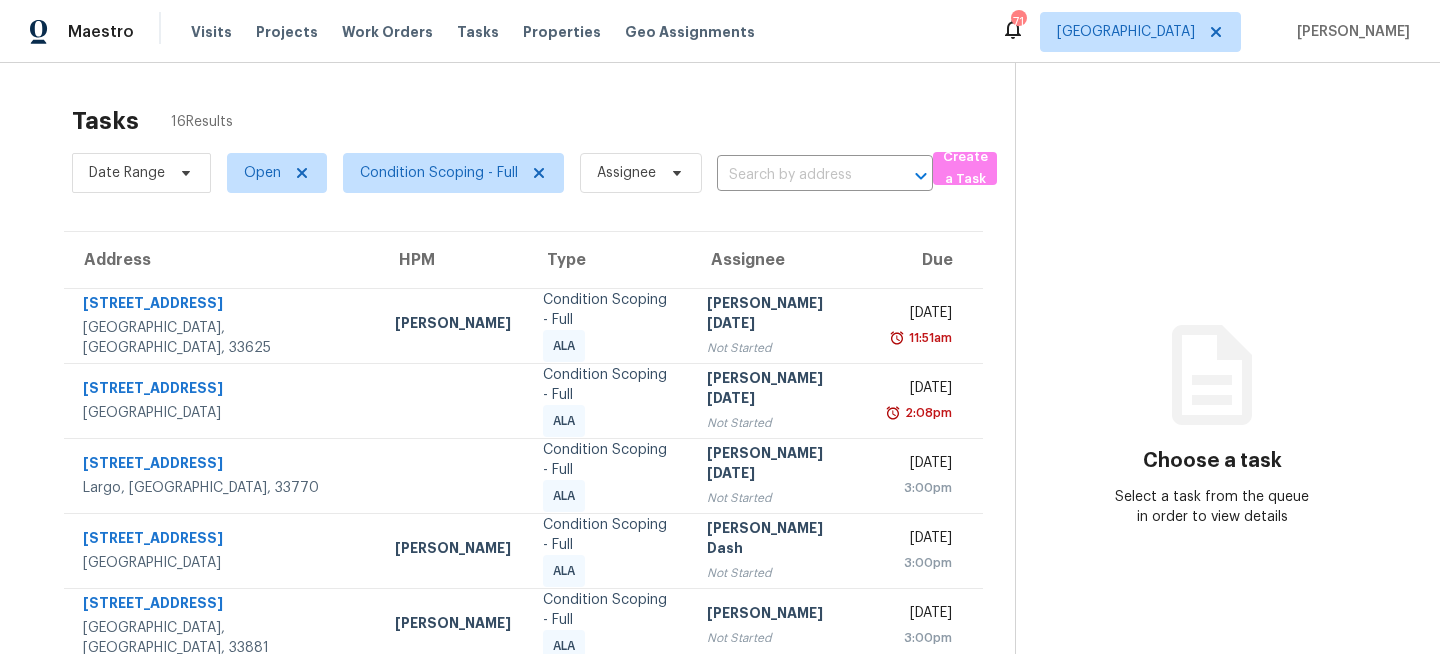 scroll, scrollTop: 0, scrollLeft: 0, axis: both 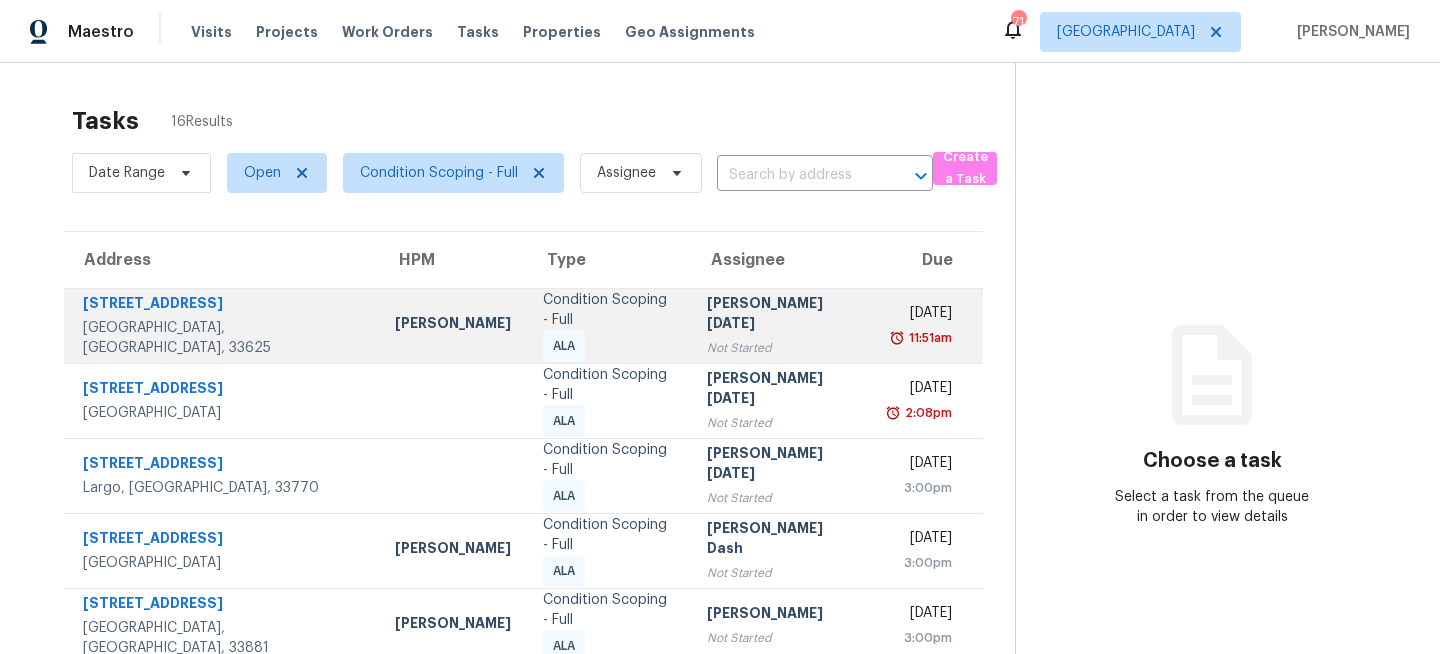 click on "Condition Scoping - Full ALA" at bounding box center [609, 326] 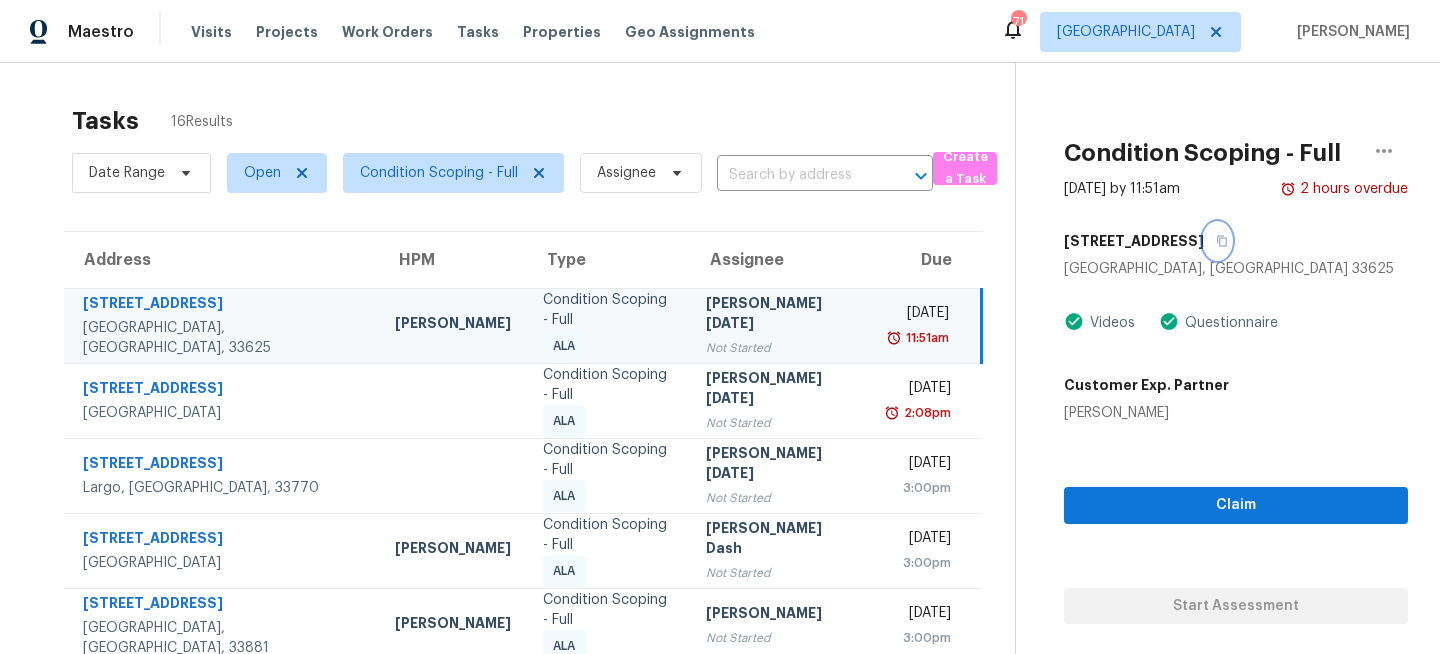click 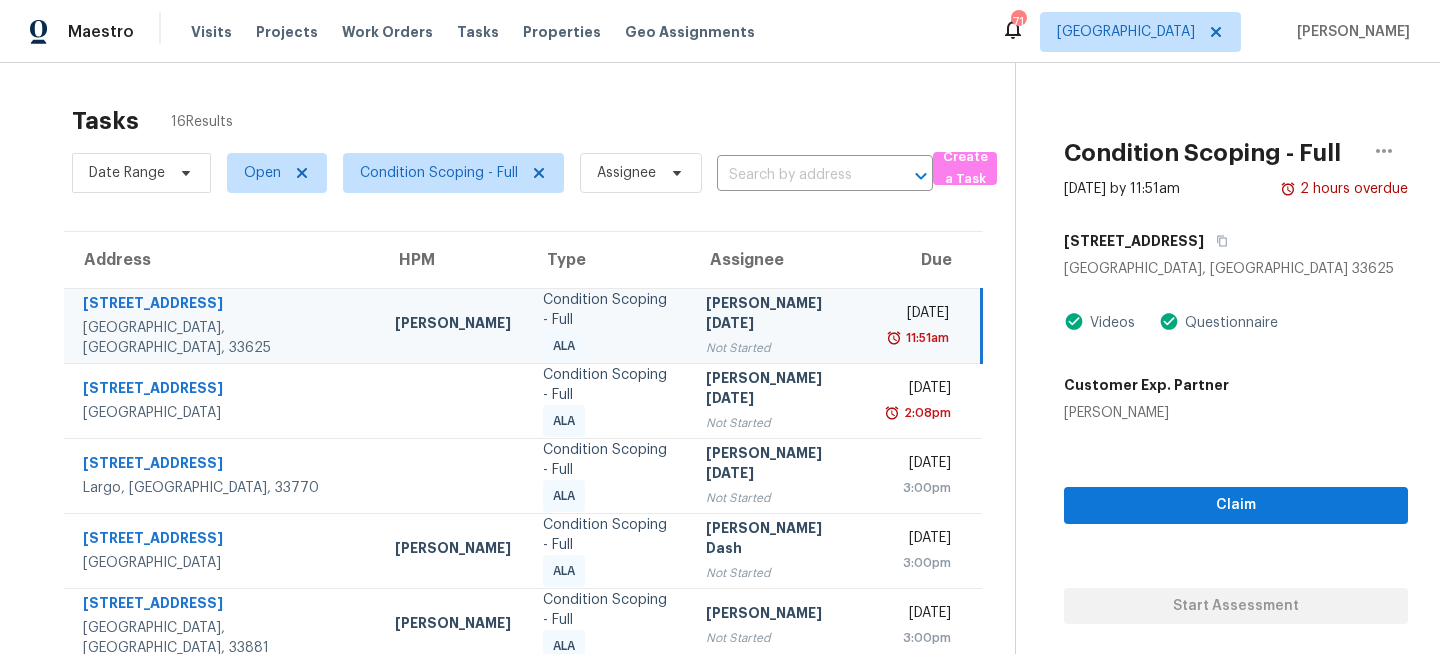 click on "Tasks 16  Results" at bounding box center (543, 121) 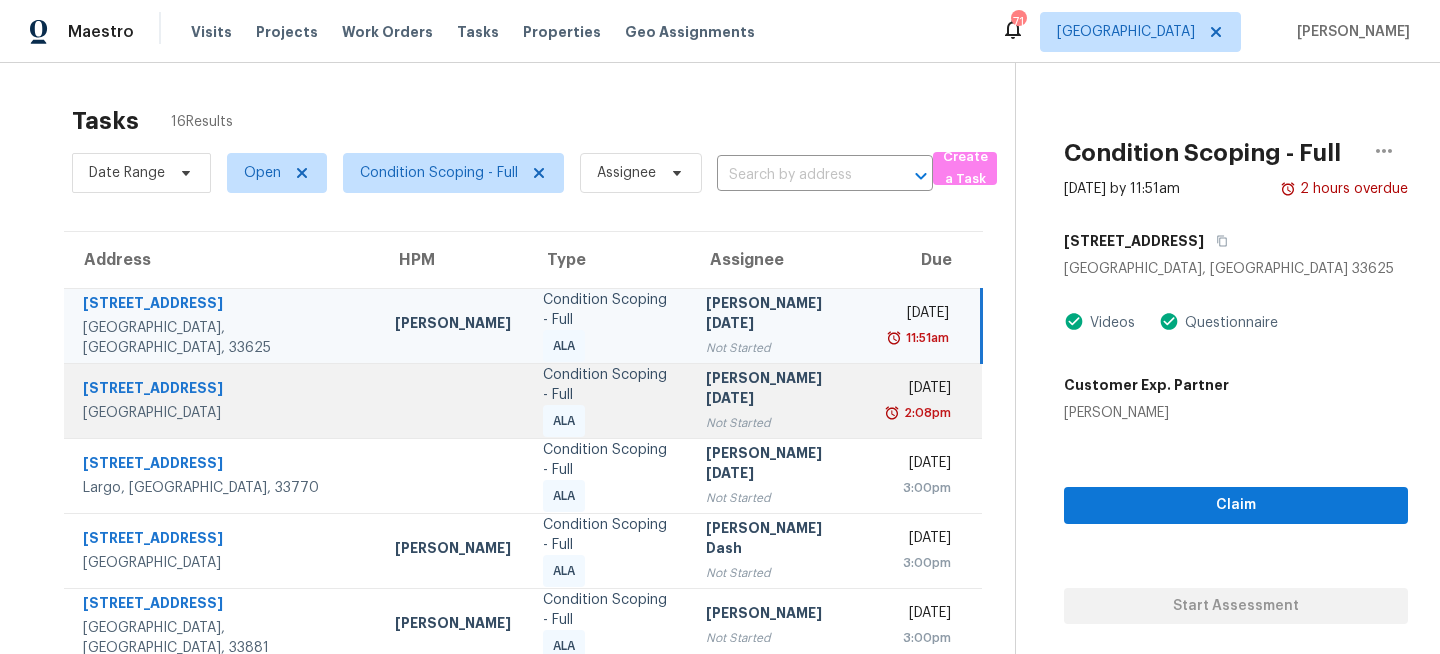 click on "[PERSON_NAME][DATE]" at bounding box center [781, 390] 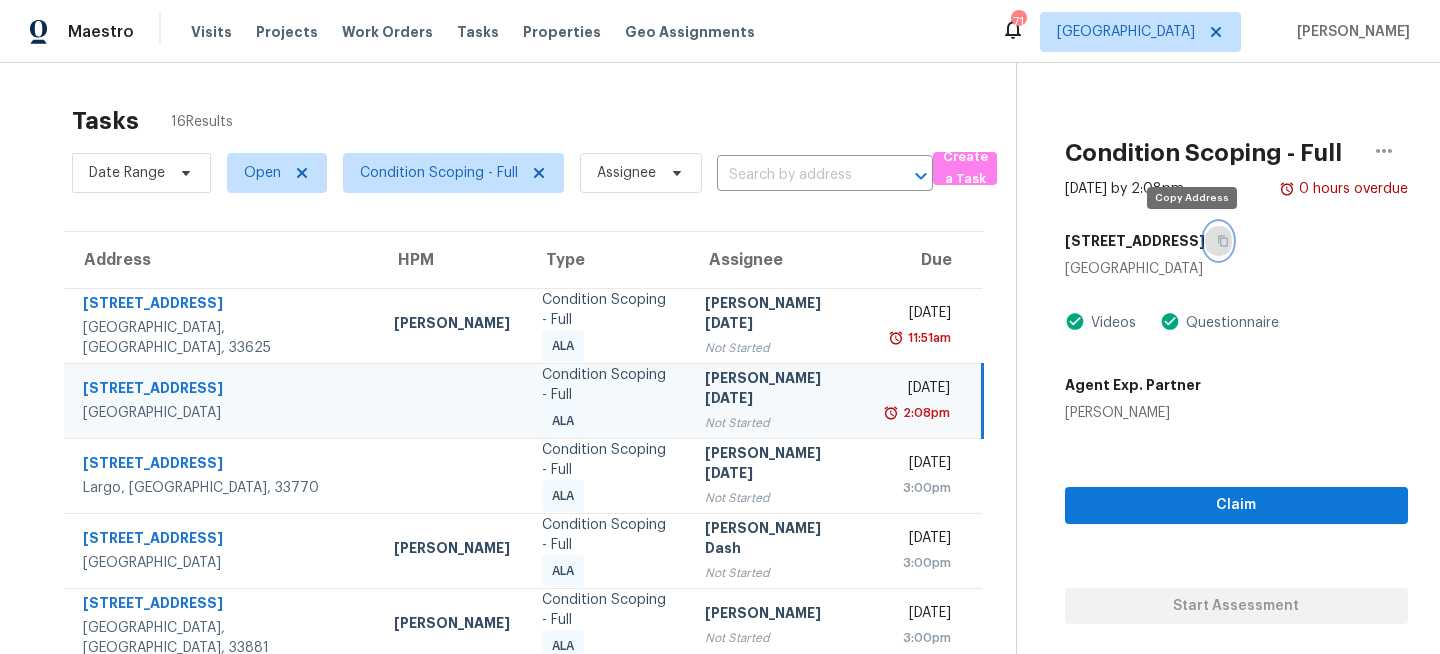 click 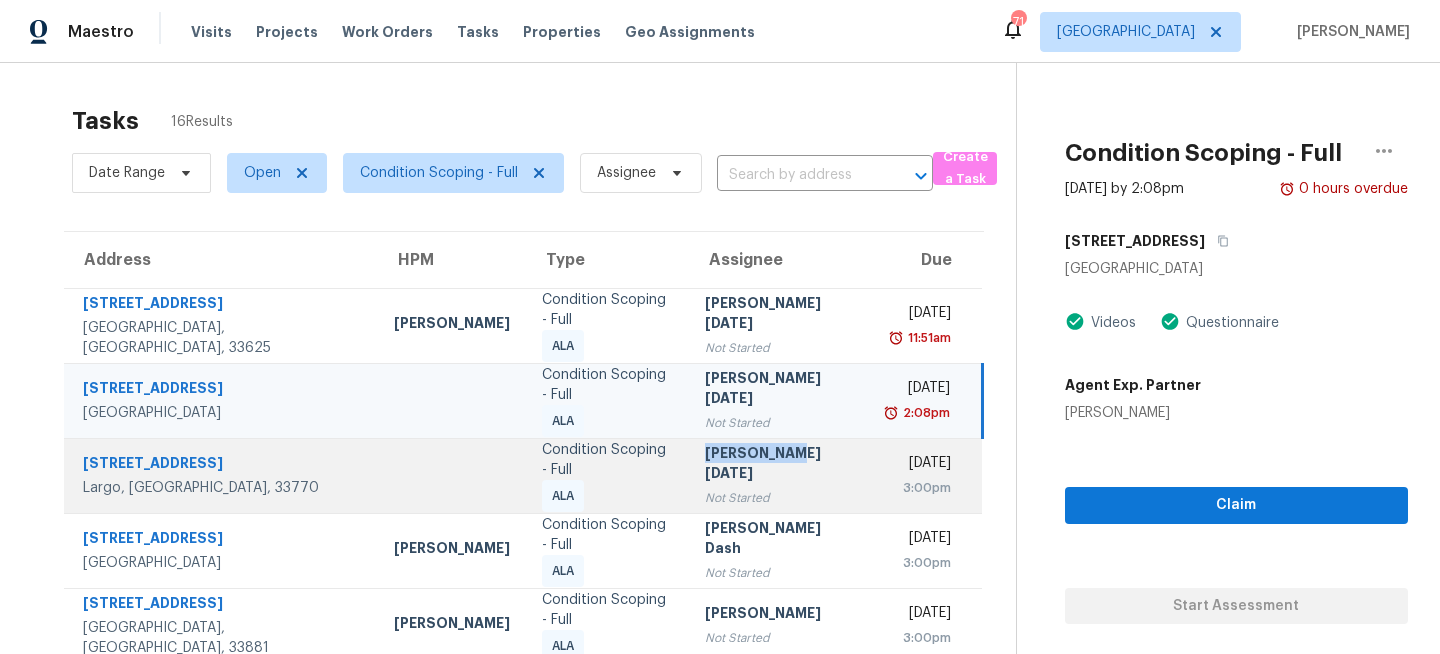 click on "Prabhu Raja Not Started" at bounding box center (780, 475) 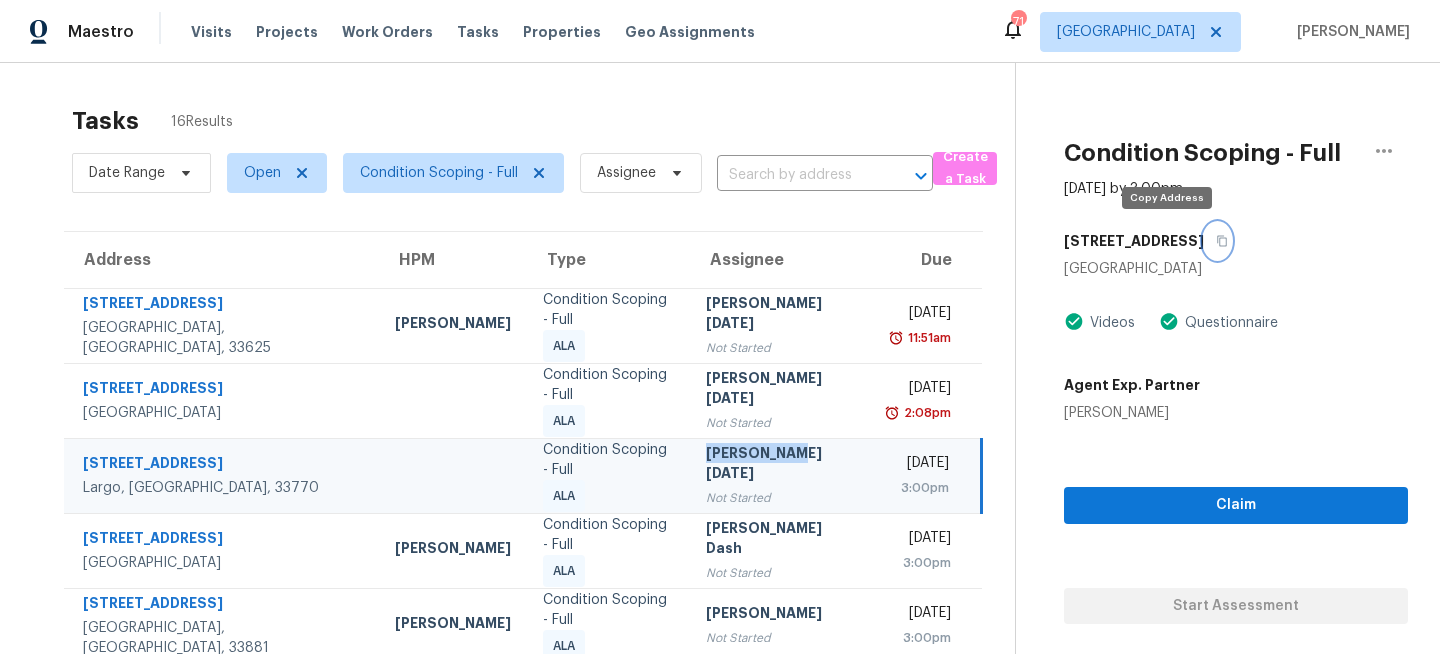 click 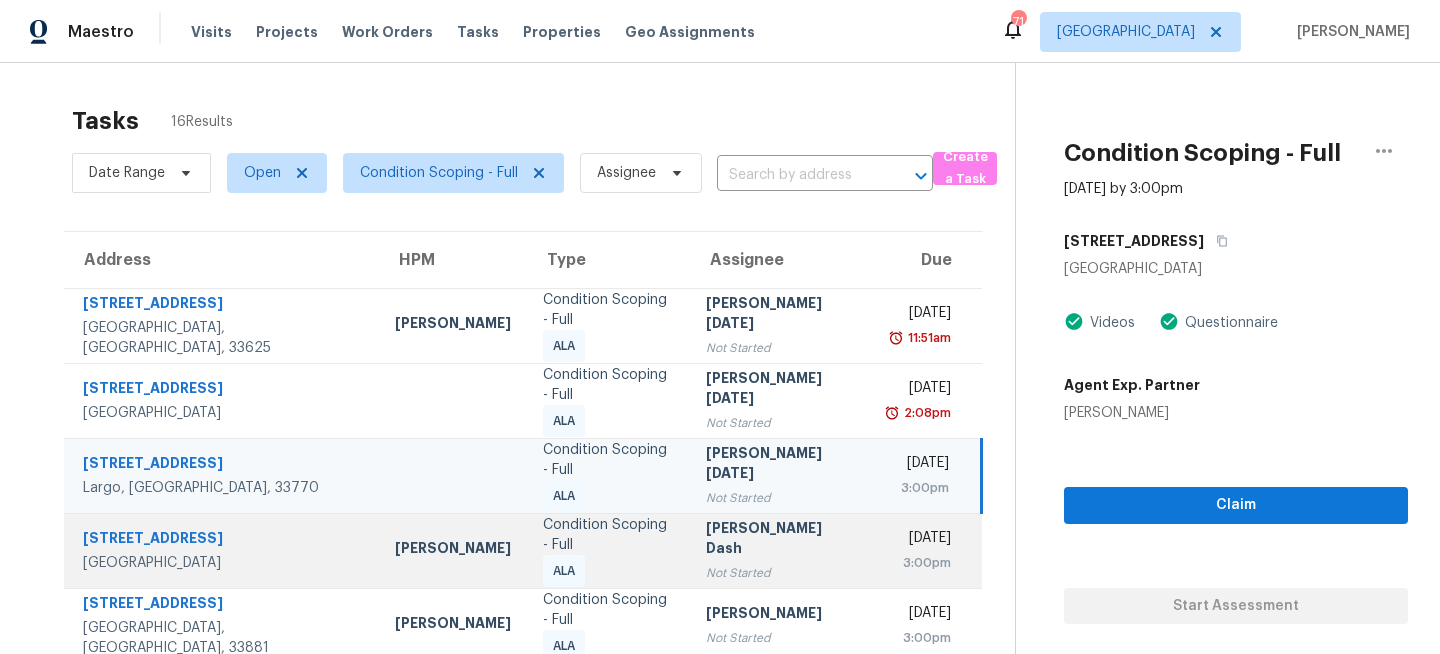 click on "Not Started" at bounding box center [781, 573] 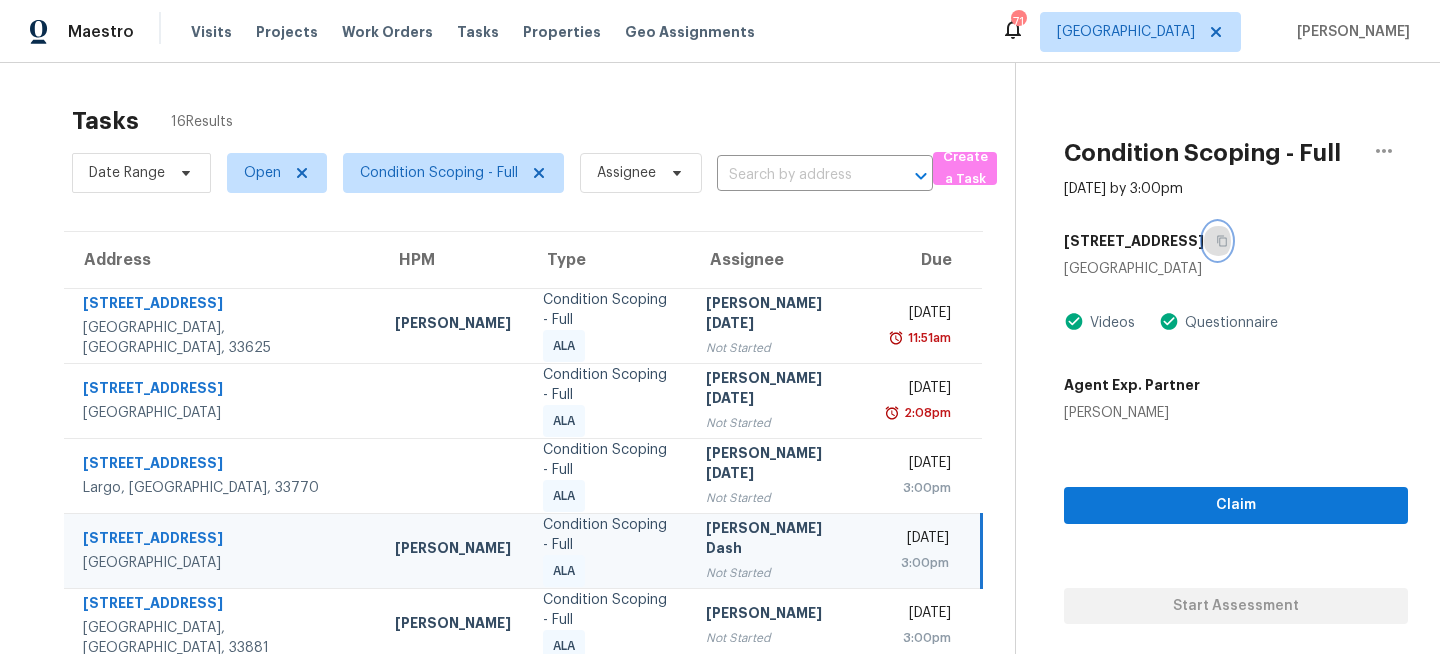 click 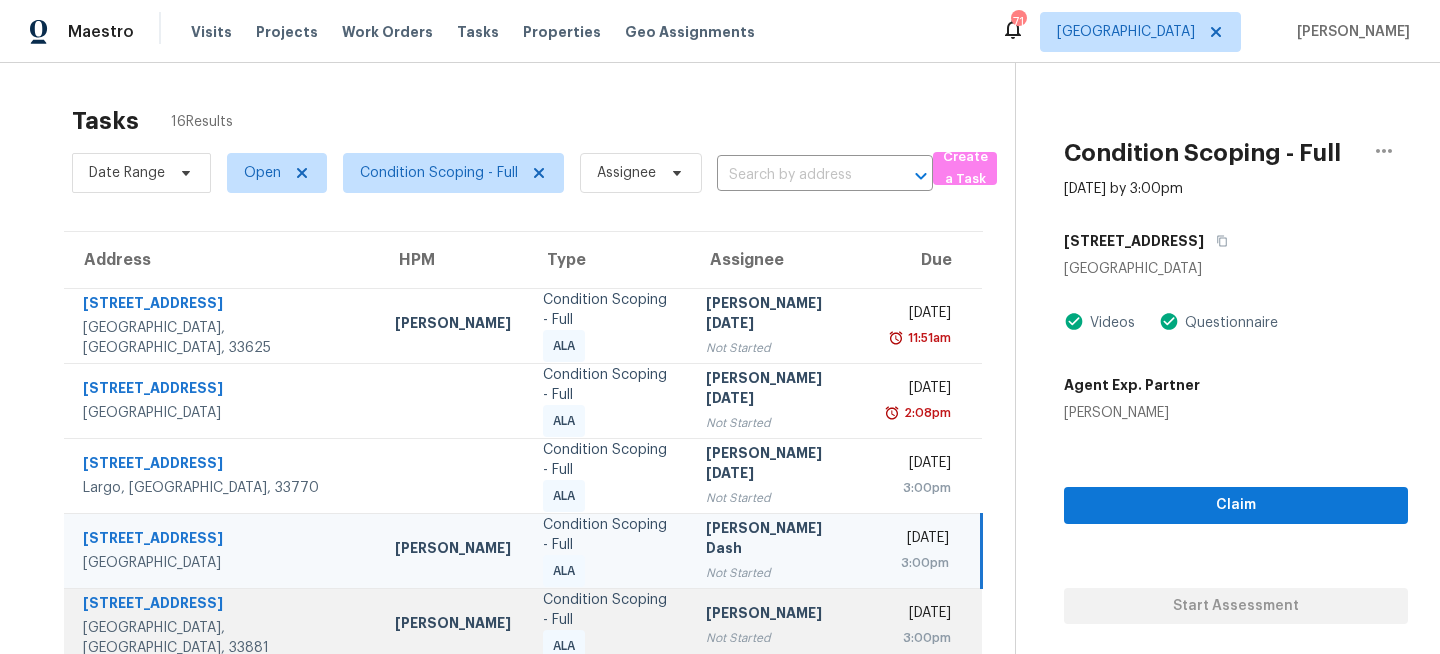 click on "[PERSON_NAME]" at bounding box center [781, 615] 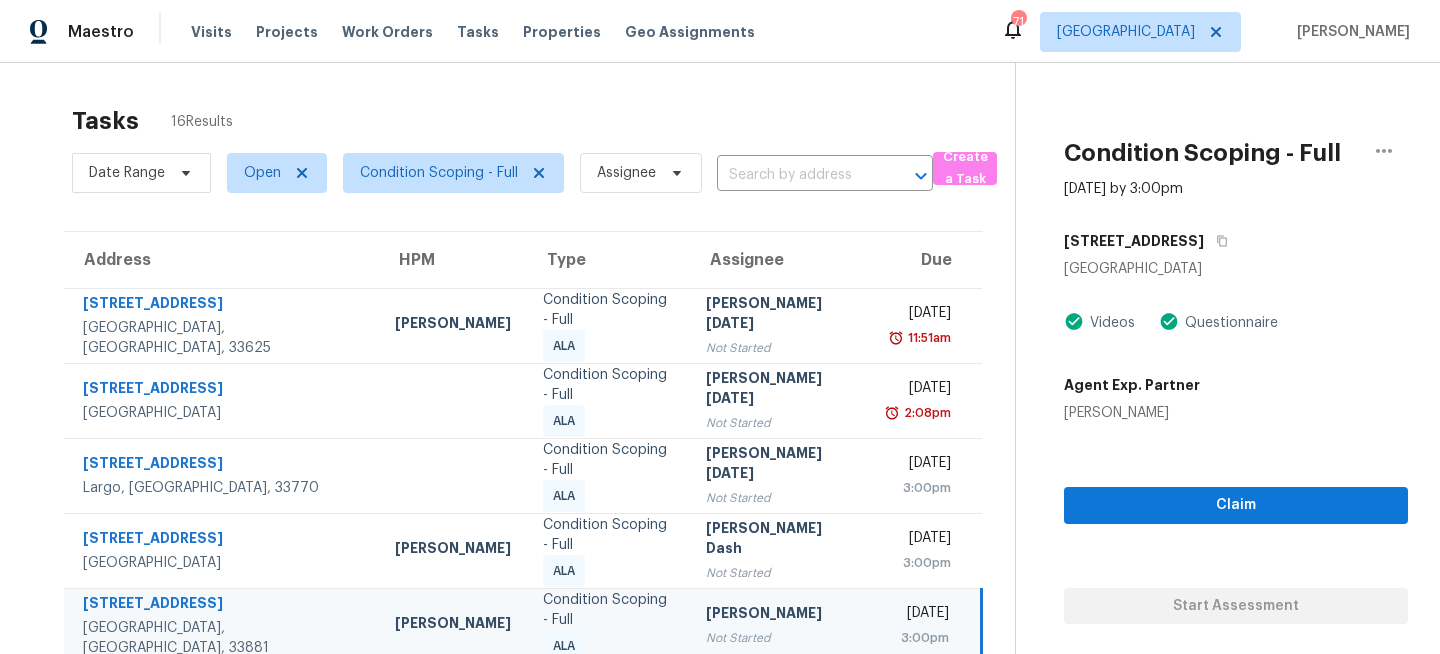 click on "125 Edgewater Dr" at bounding box center (1236, 241) 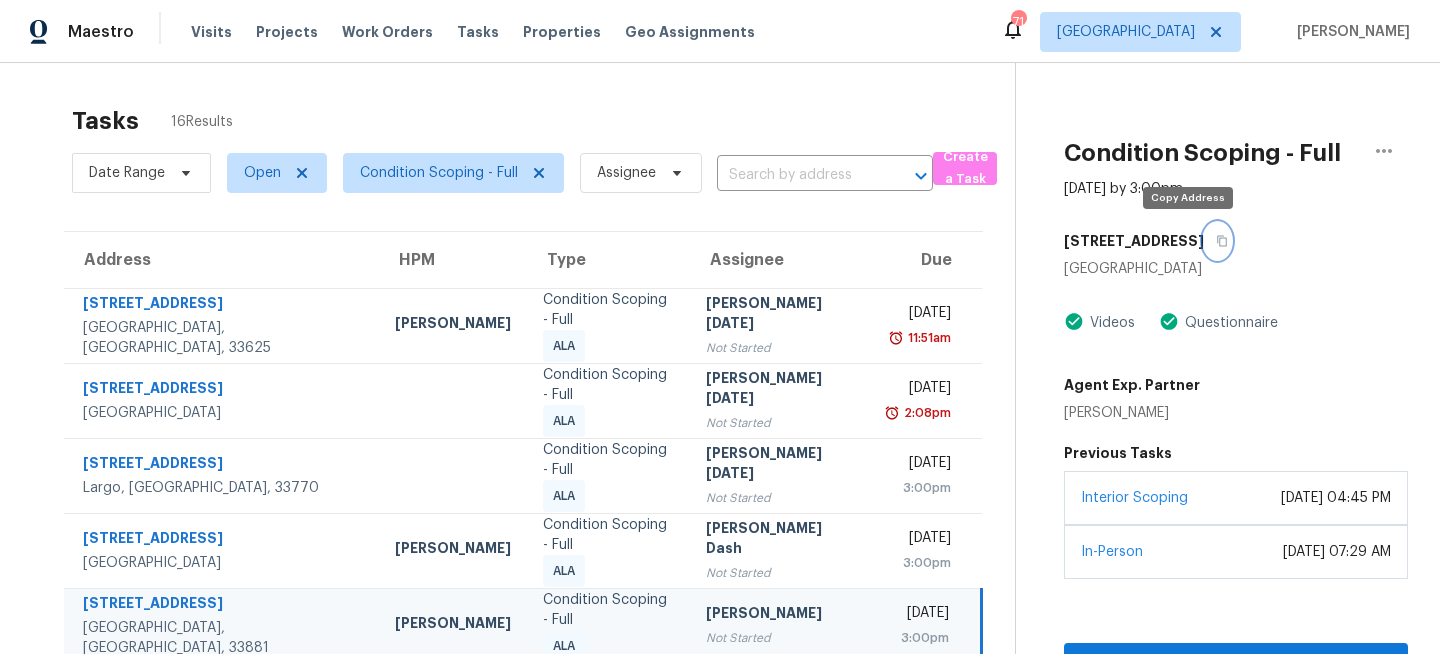 click 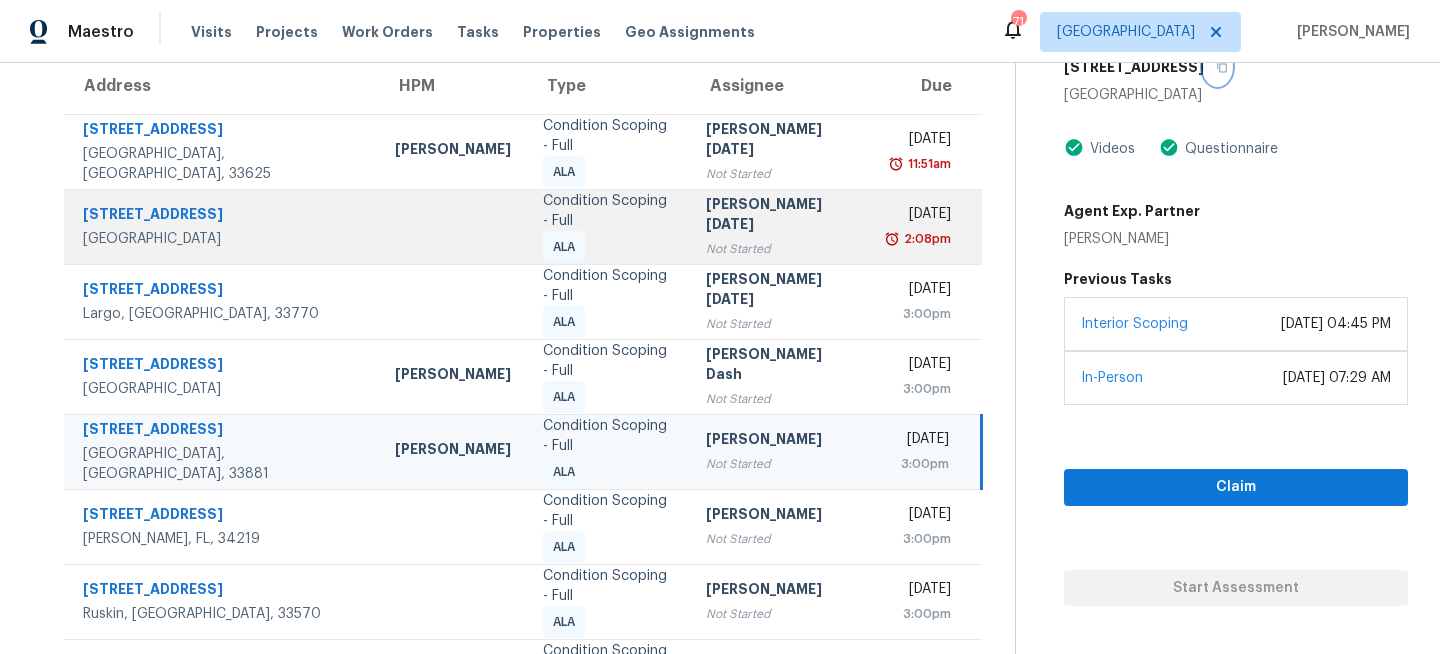 scroll, scrollTop: 224, scrollLeft: 0, axis: vertical 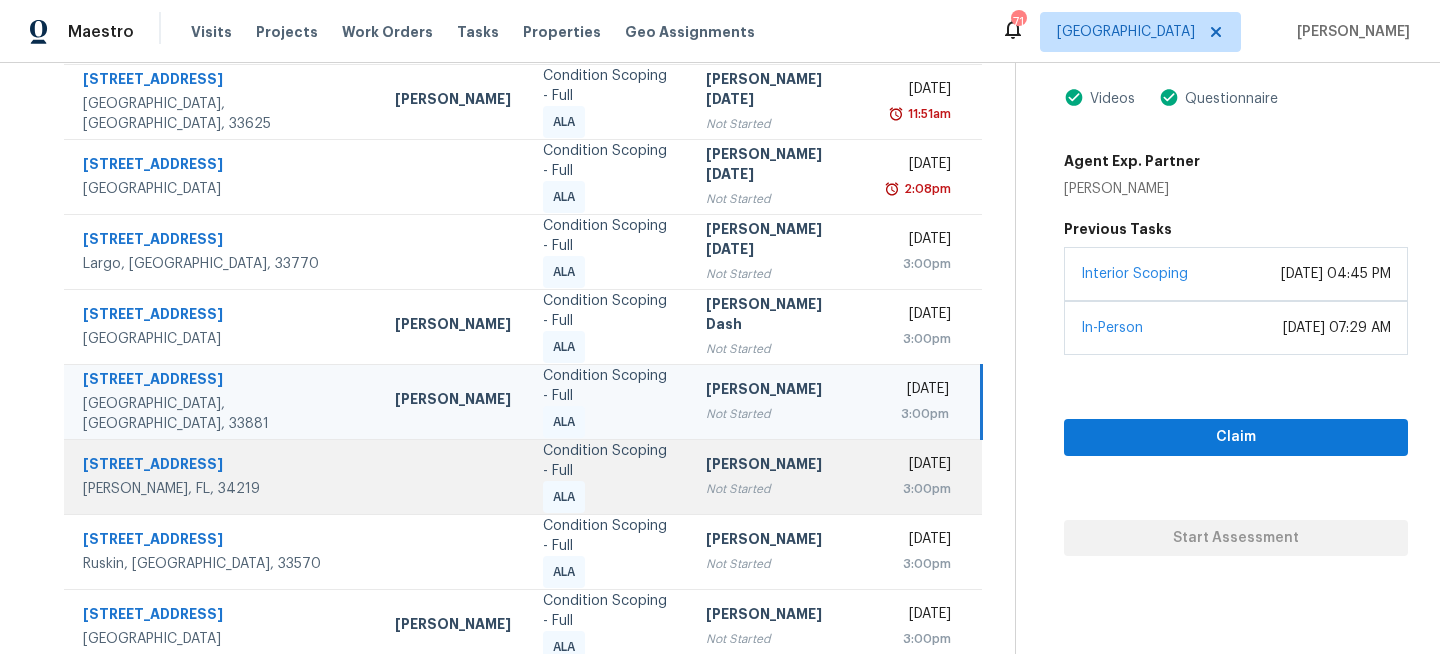 click on "[PERSON_NAME]" at bounding box center [781, 466] 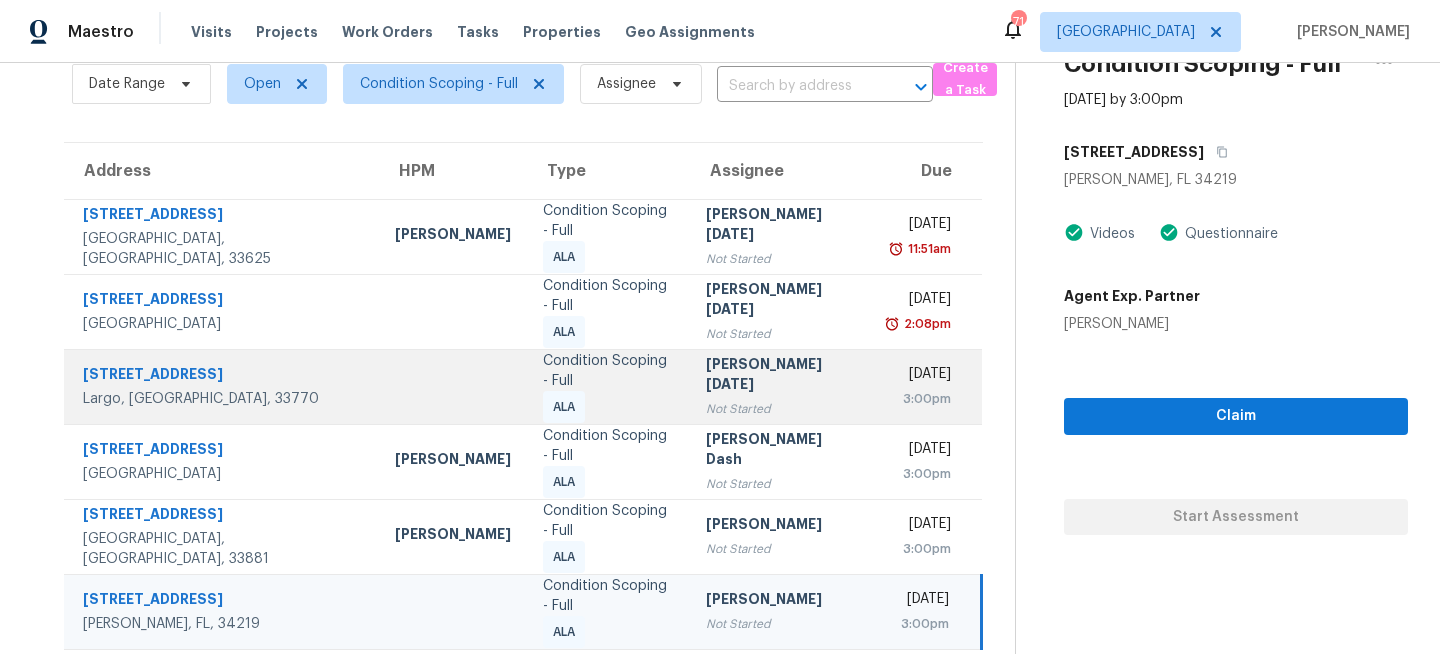 scroll, scrollTop: 0, scrollLeft: 0, axis: both 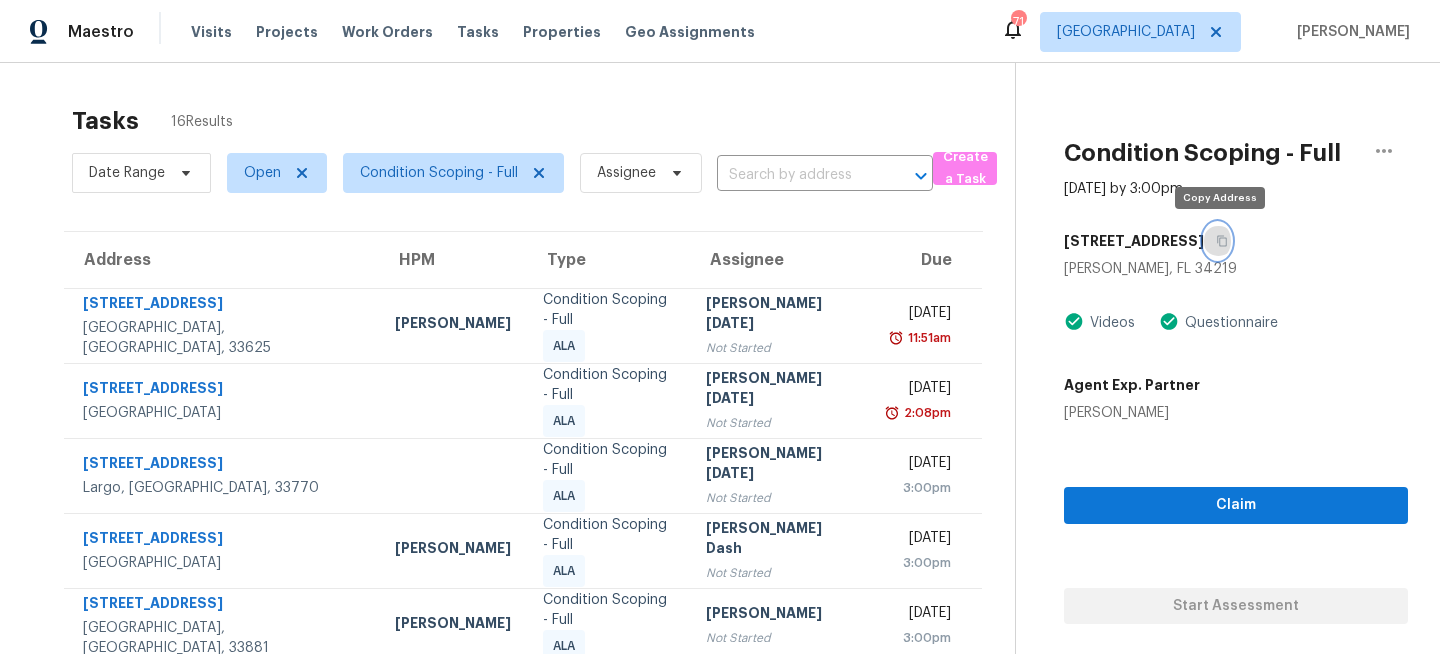click 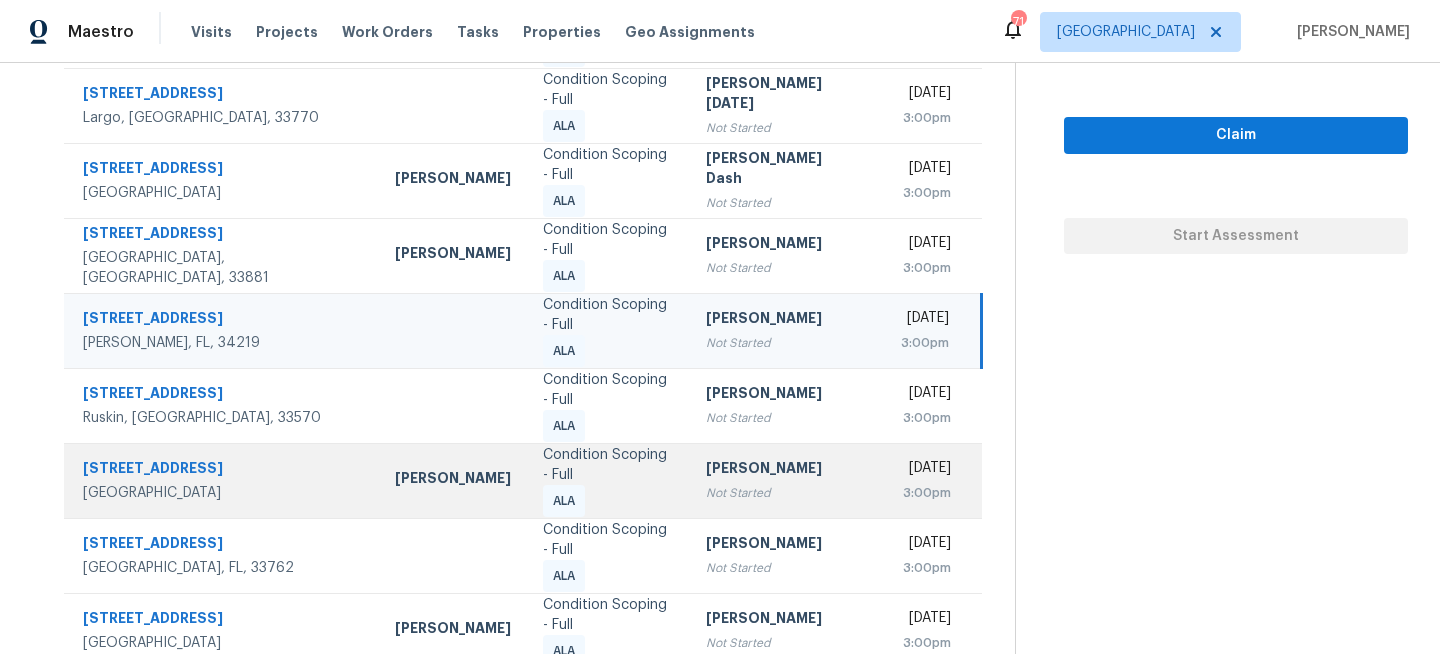 scroll, scrollTop: 387, scrollLeft: 0, axis: vertical 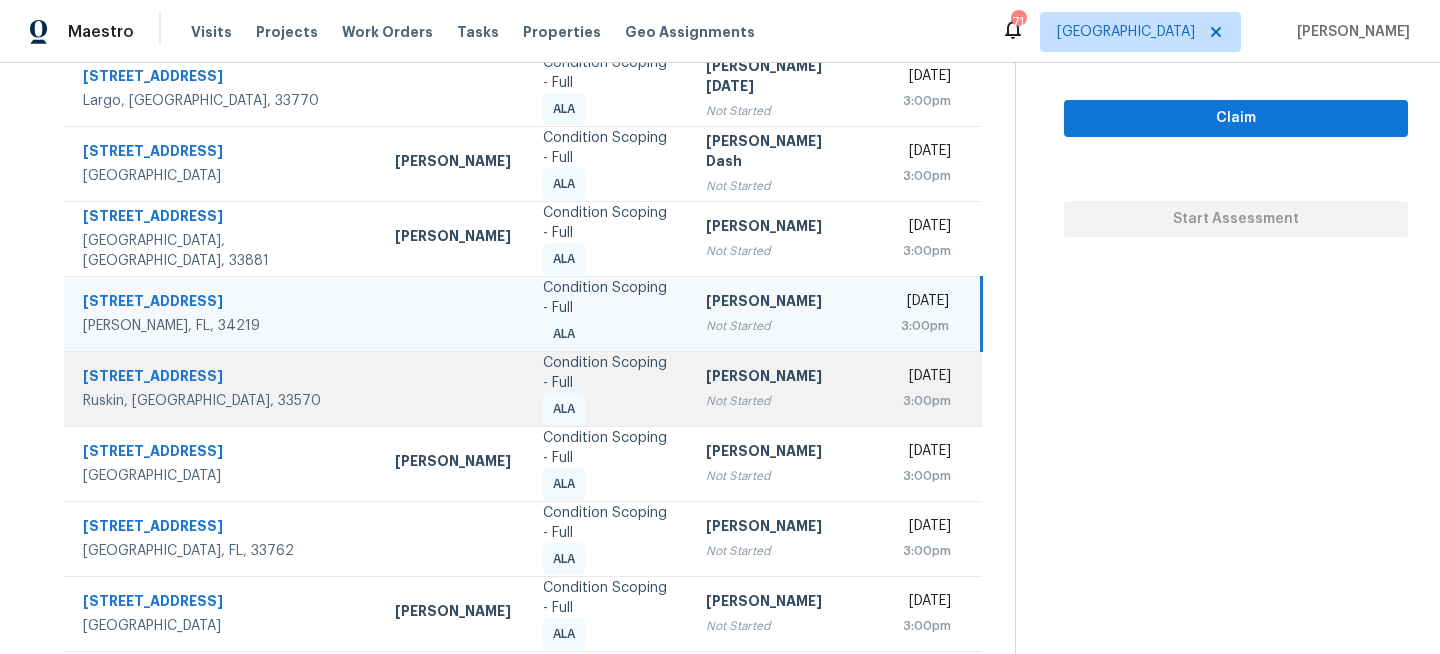 click on "Not Started" at bounding box center (781, 401) 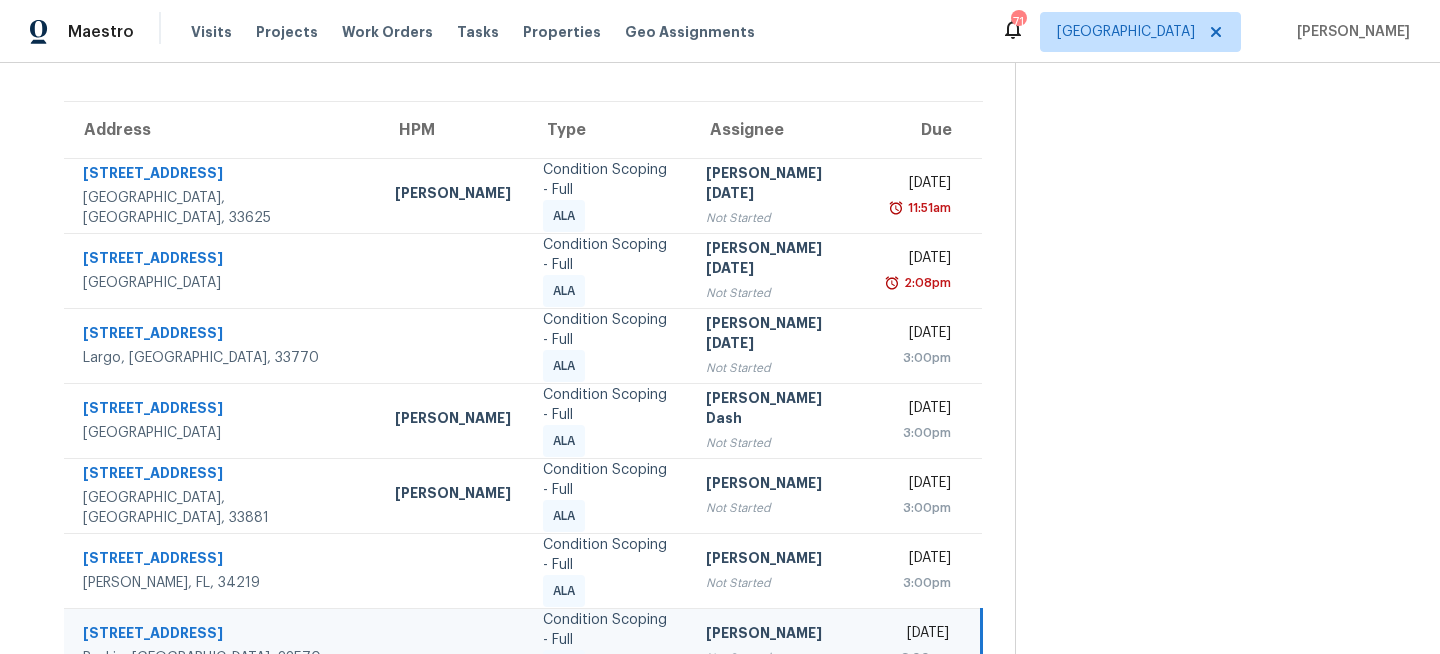 scroll, scrollTop: 19, scrollLeft: 0, axis: vertical 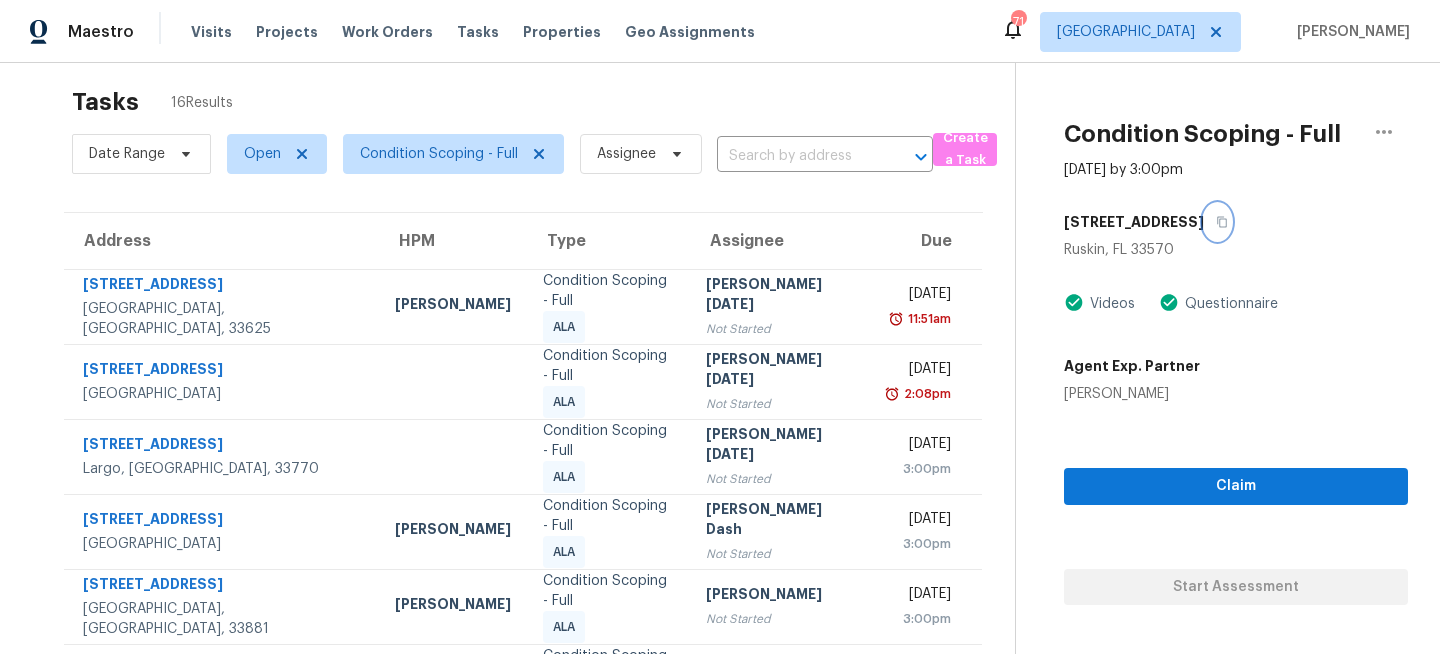 click 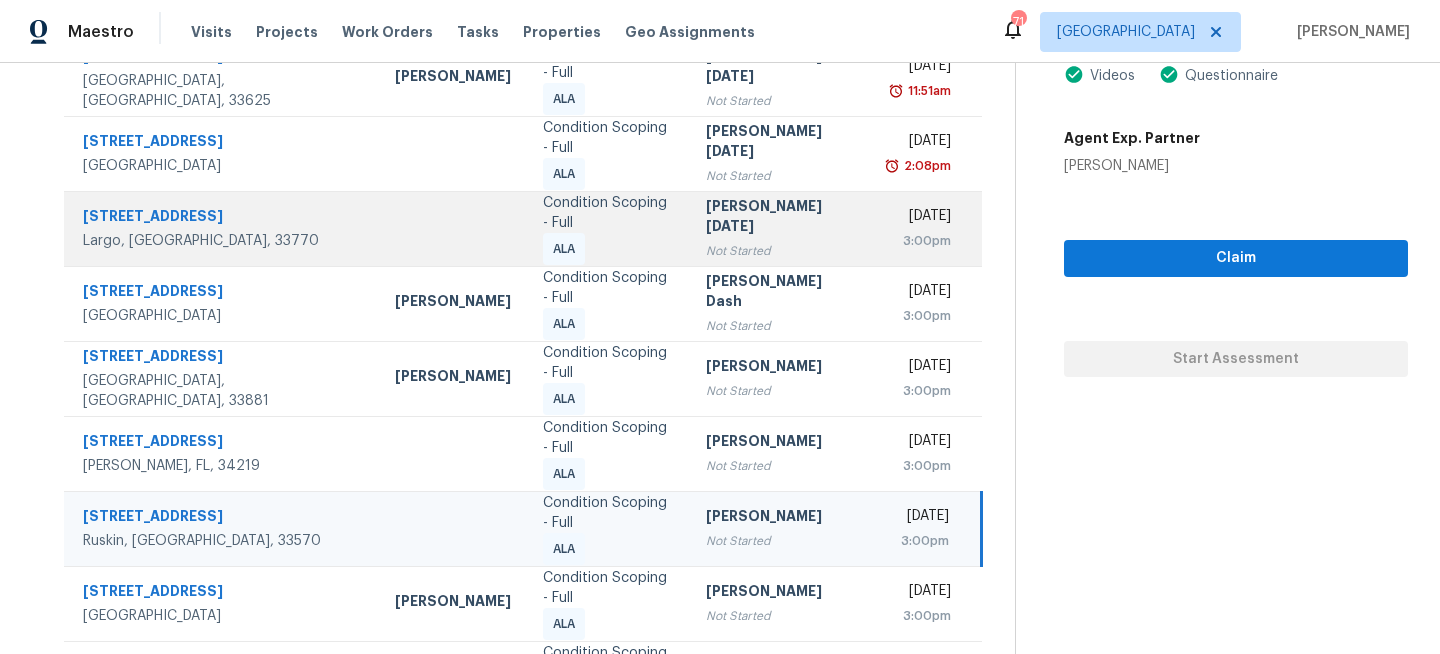 scroll, scrollTop: 311, scrollLeft: 0, axis: vertical 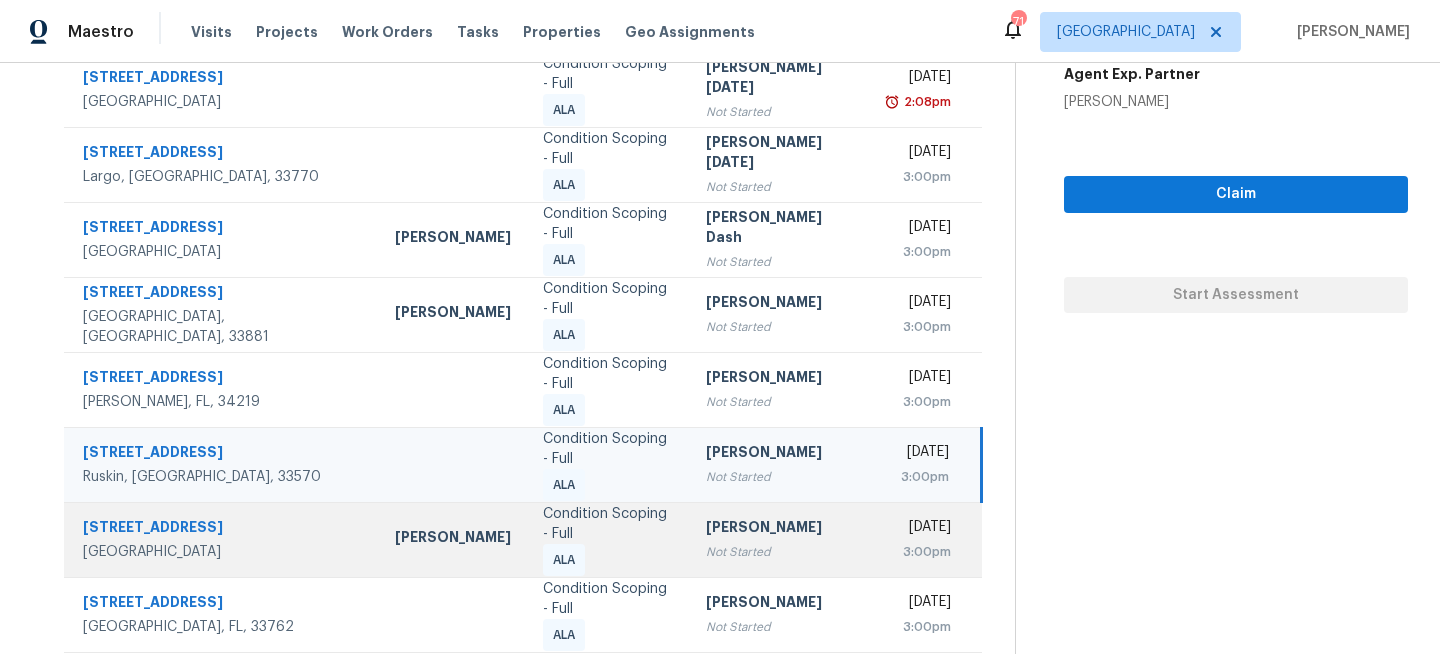 click on "Hariharan GV" at bounding box center [781, 529] 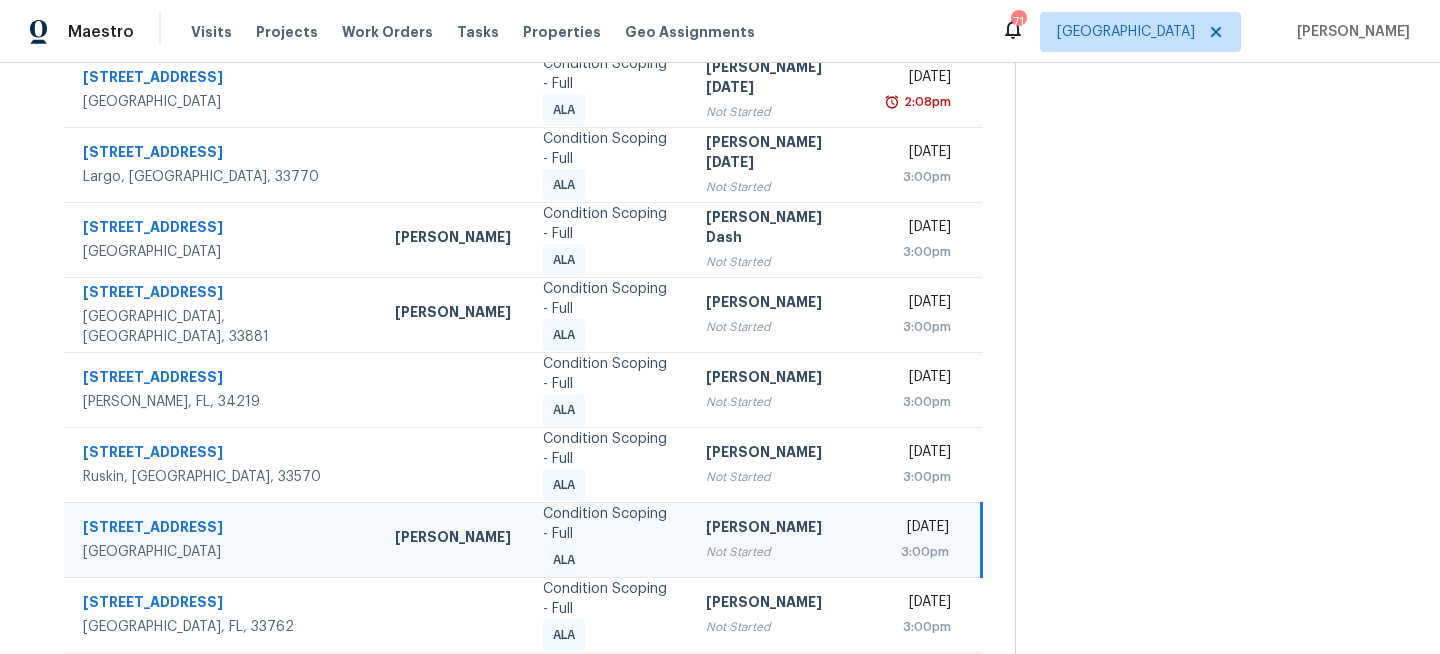 scroll, scrollTop: 0, scrollLeft: 0, axis: both 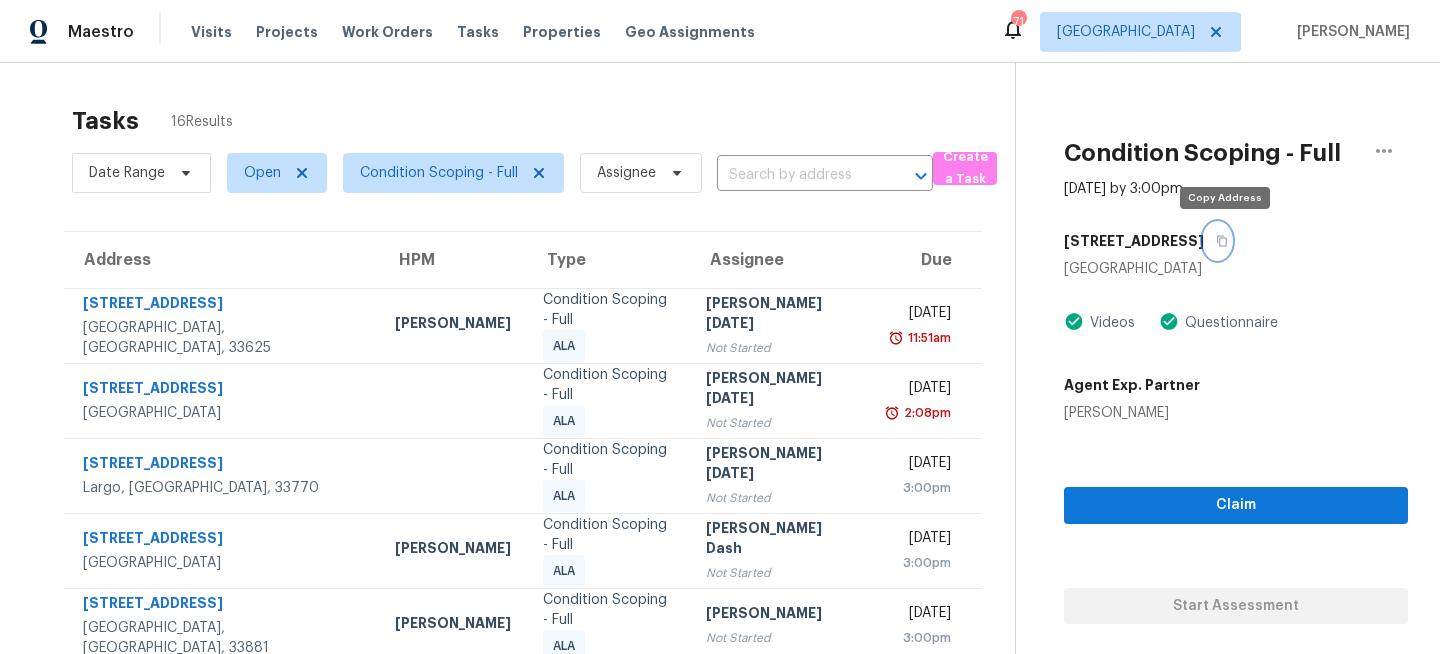 click 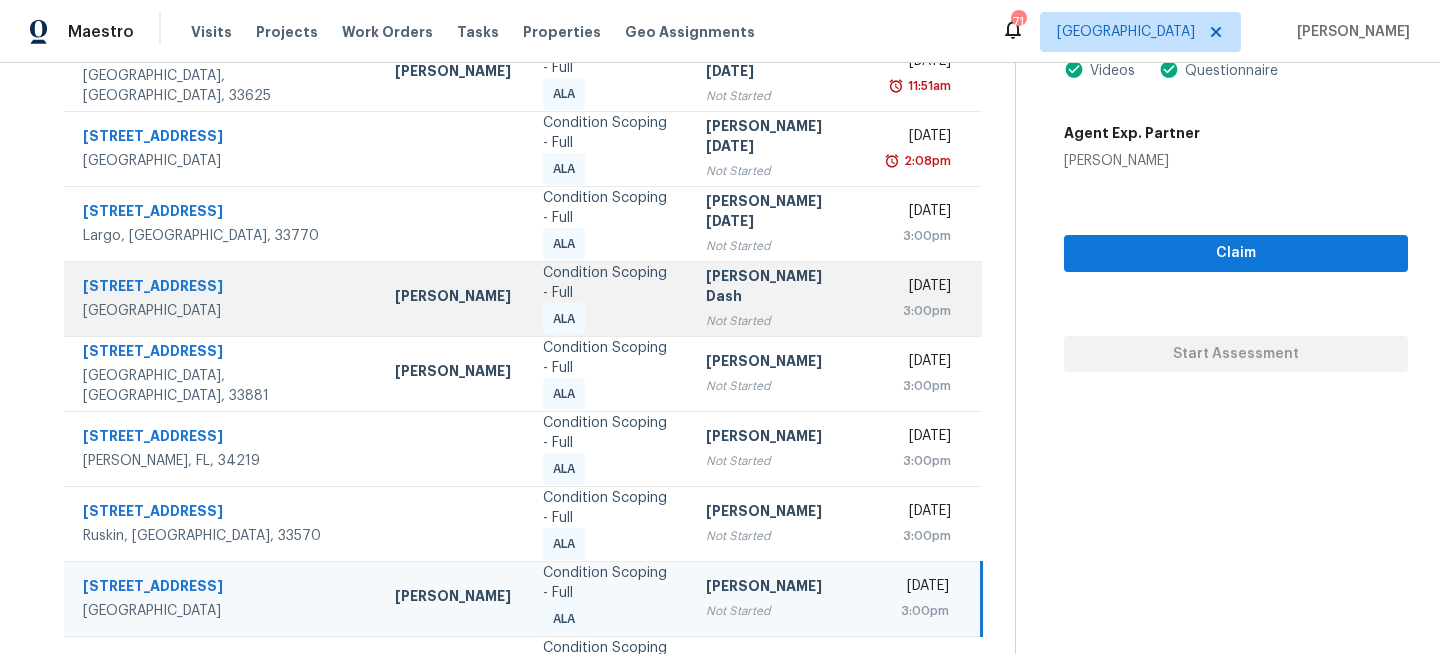 scroll, scrollTop: 339, scrollLeft: 0, axis: vertical 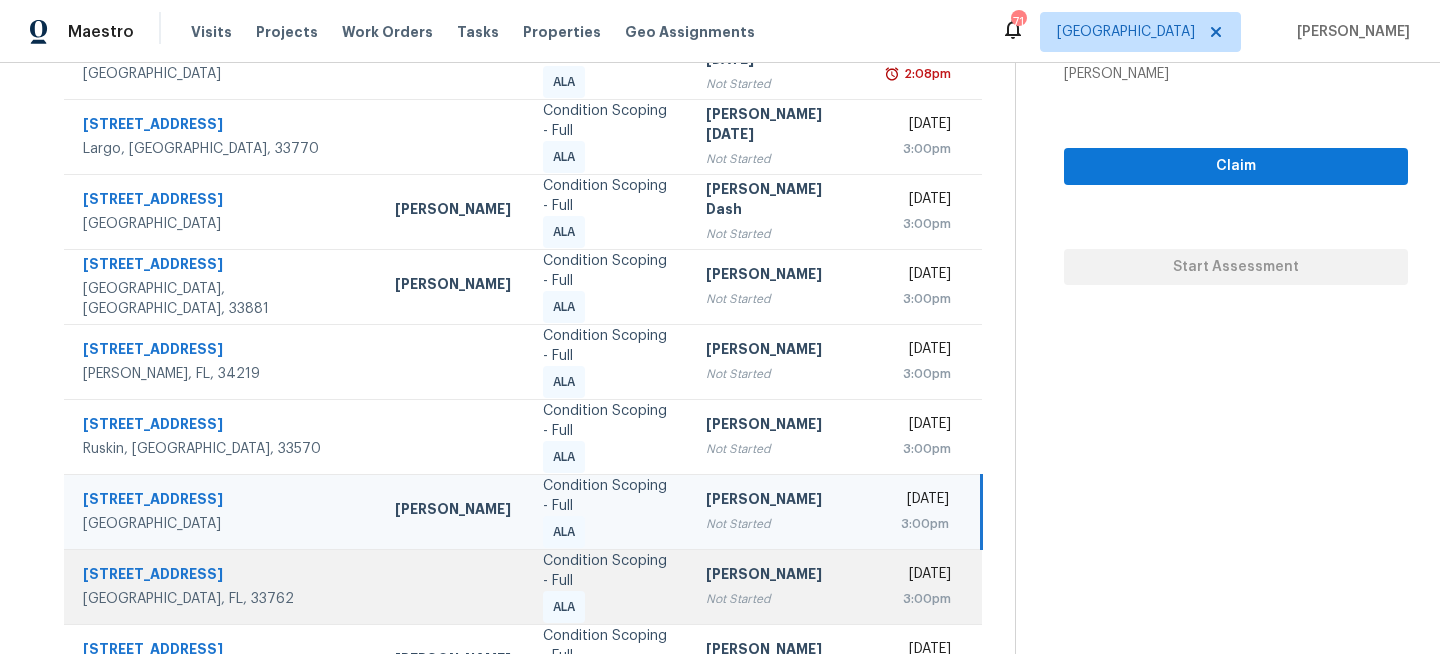 click on "Not Started" at bounding box center [781, 599] 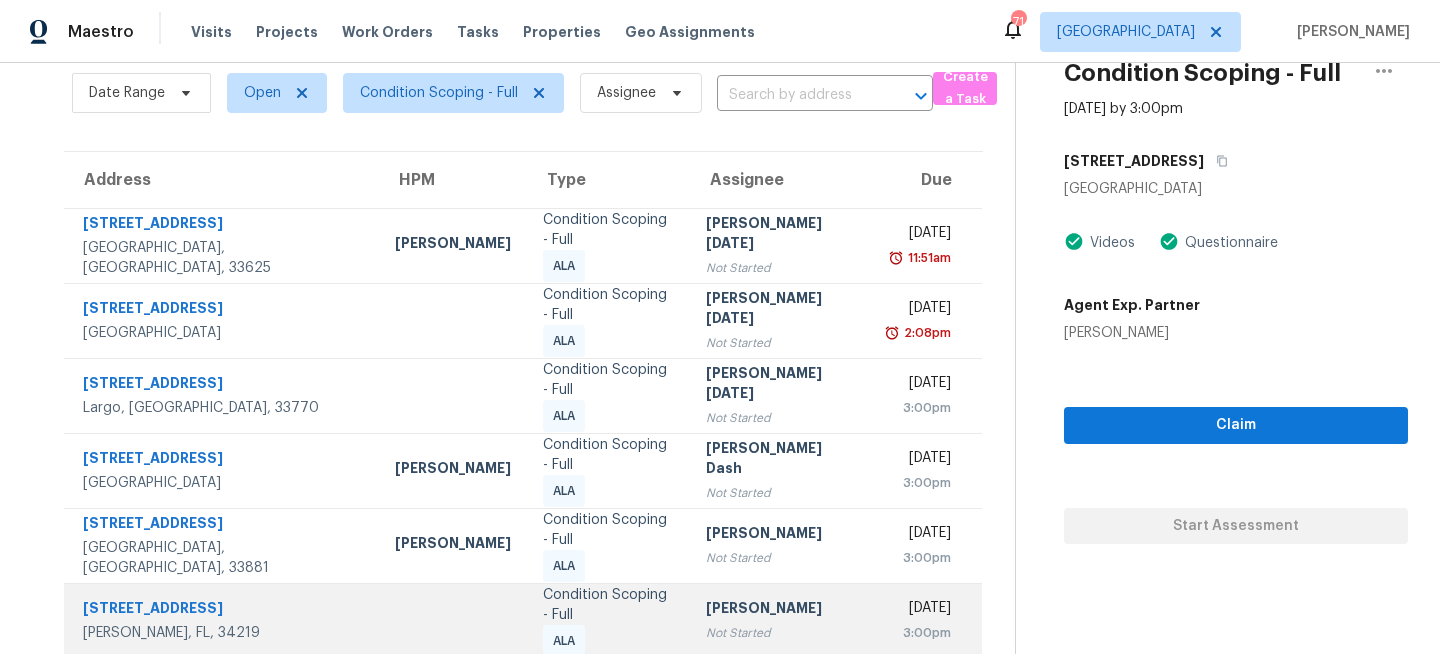 scroll, scrollTop: 0, scrollLeft: 0, axis: both 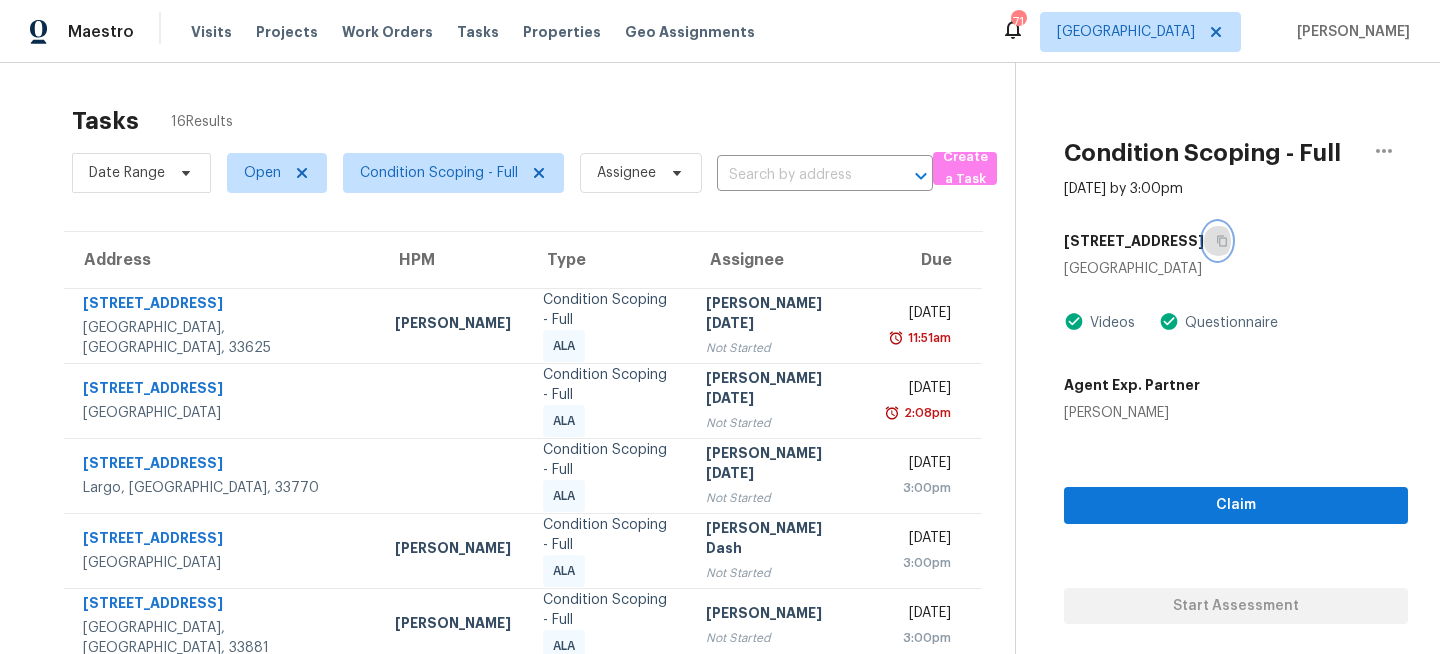 click 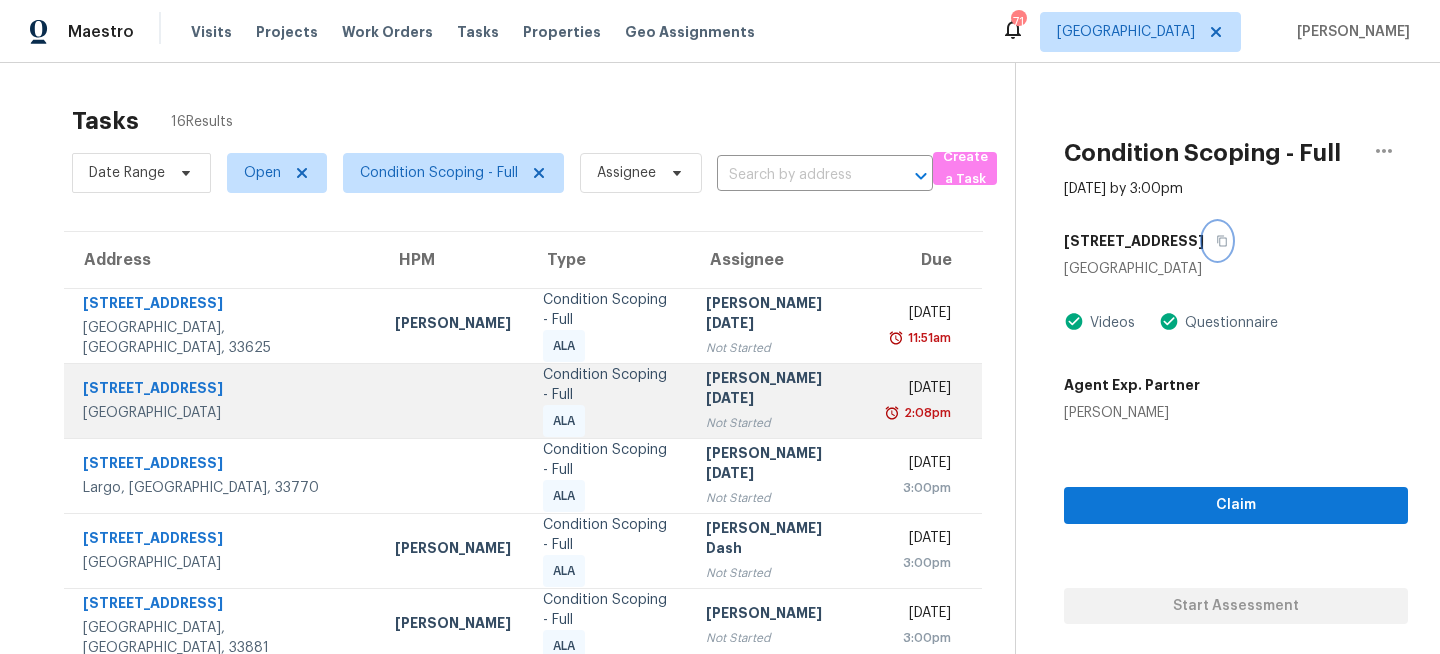 scroll, scrollTop: 387, scrollLeft: 0, axis: vertical 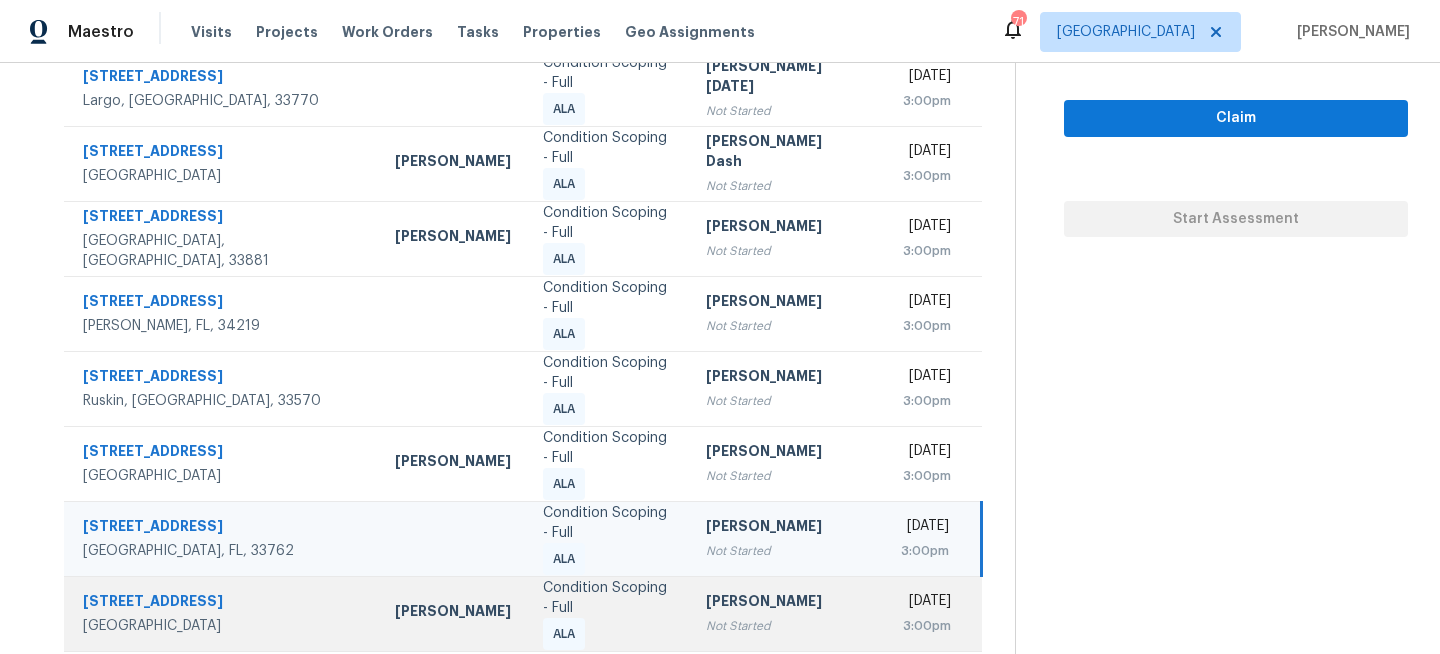 click on "Not Started" at bounding box center [781, 626] 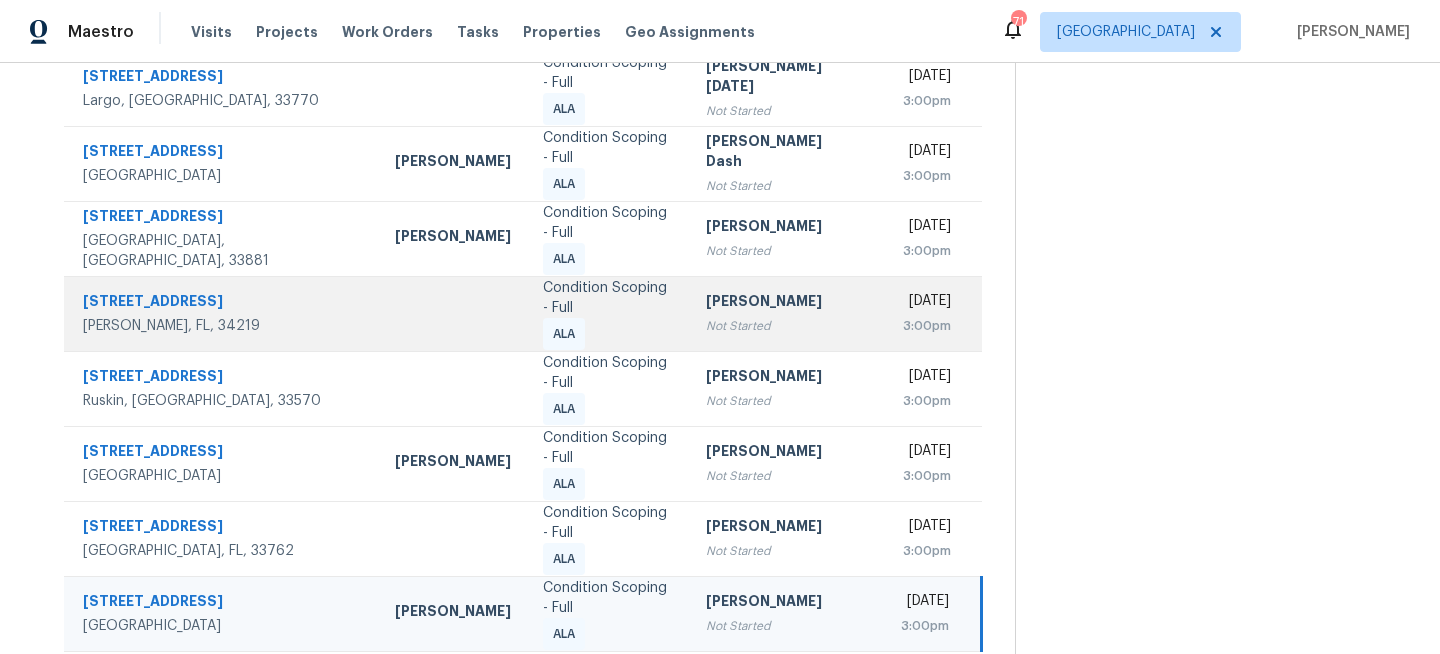 scroll, scrollTop: 0, scrollLeft: 0, axis: both 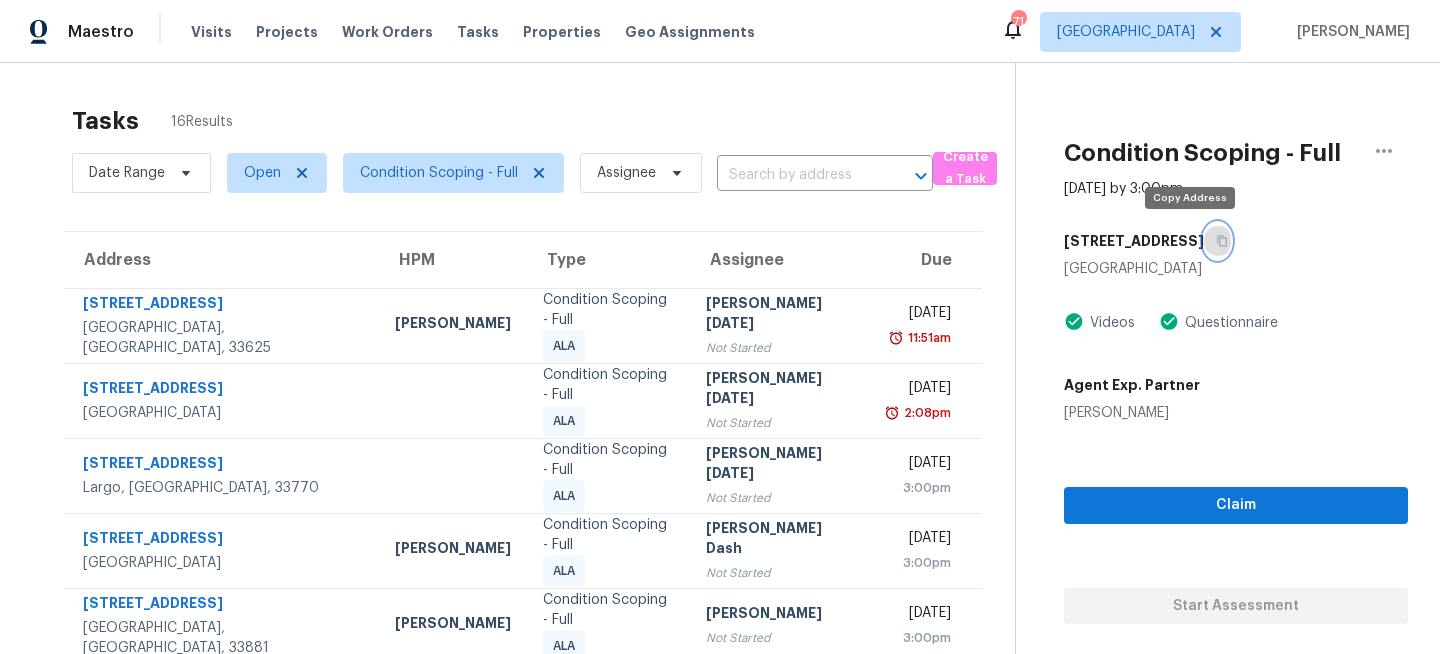 click 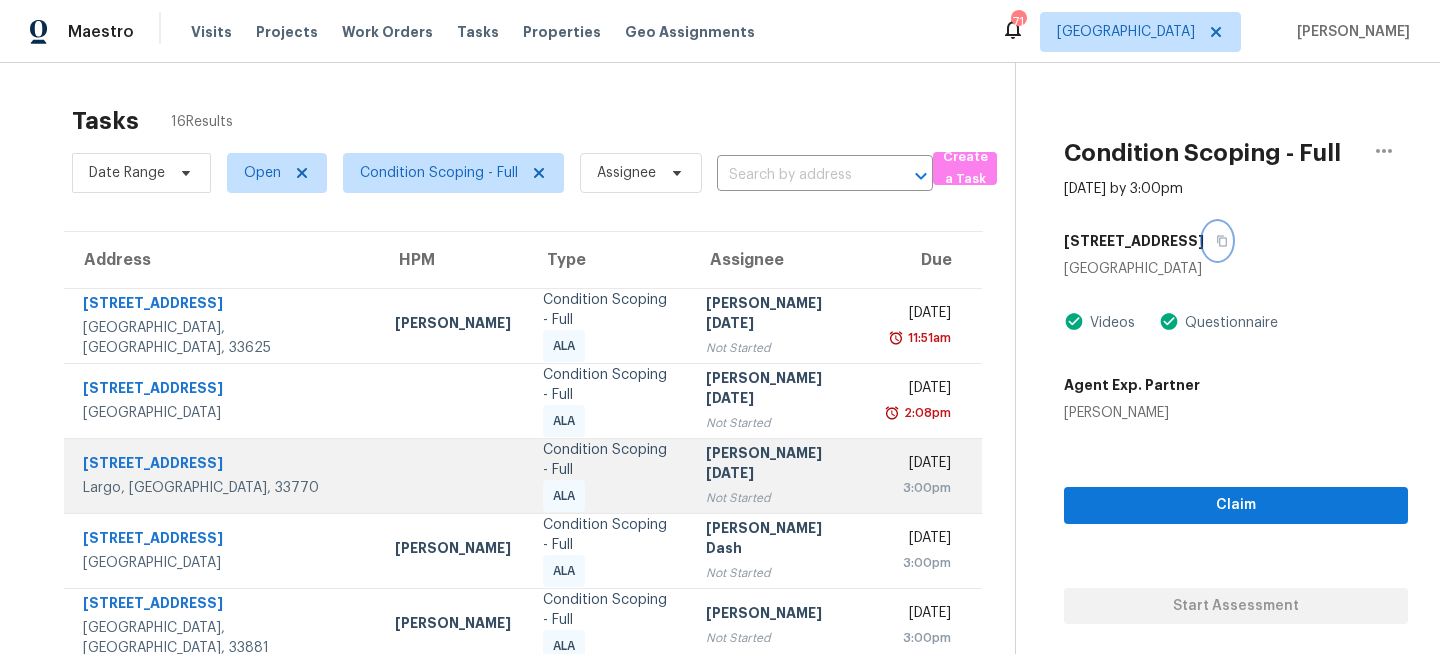 scroll, scrollTop: 387, scrollLeft: 0, axis: vertical 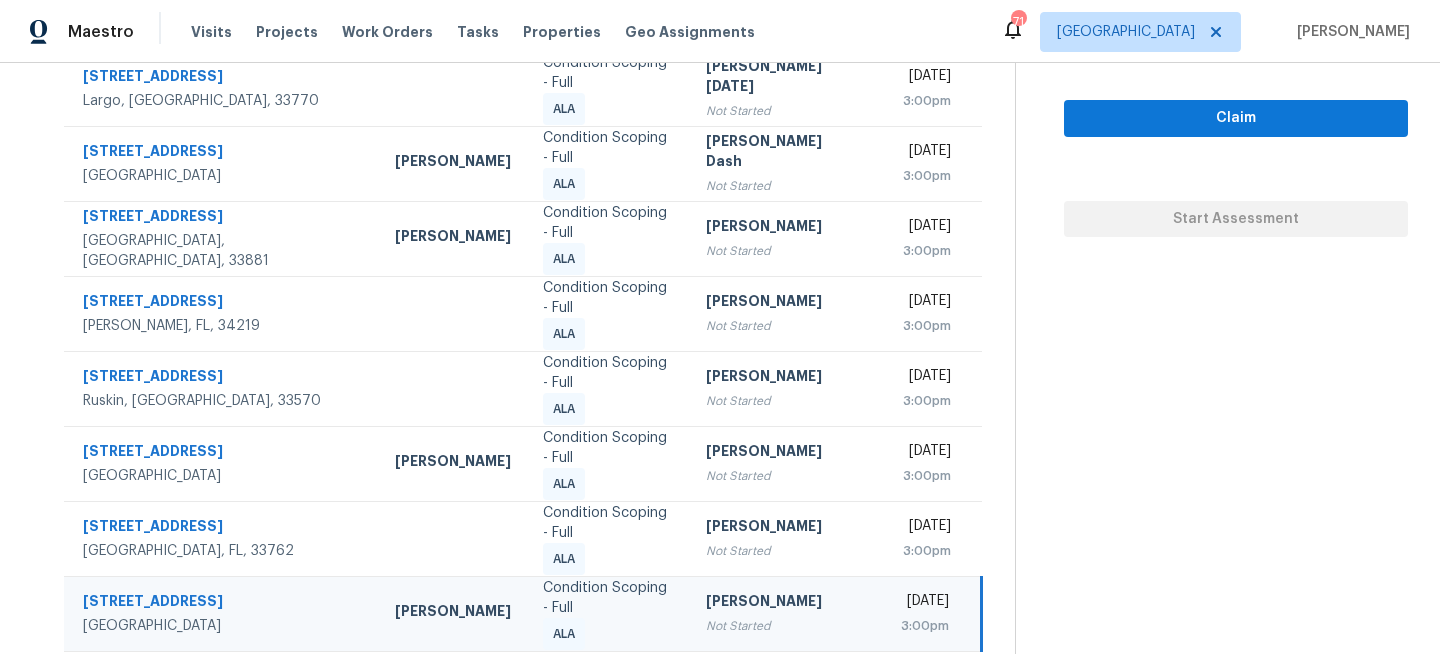 click 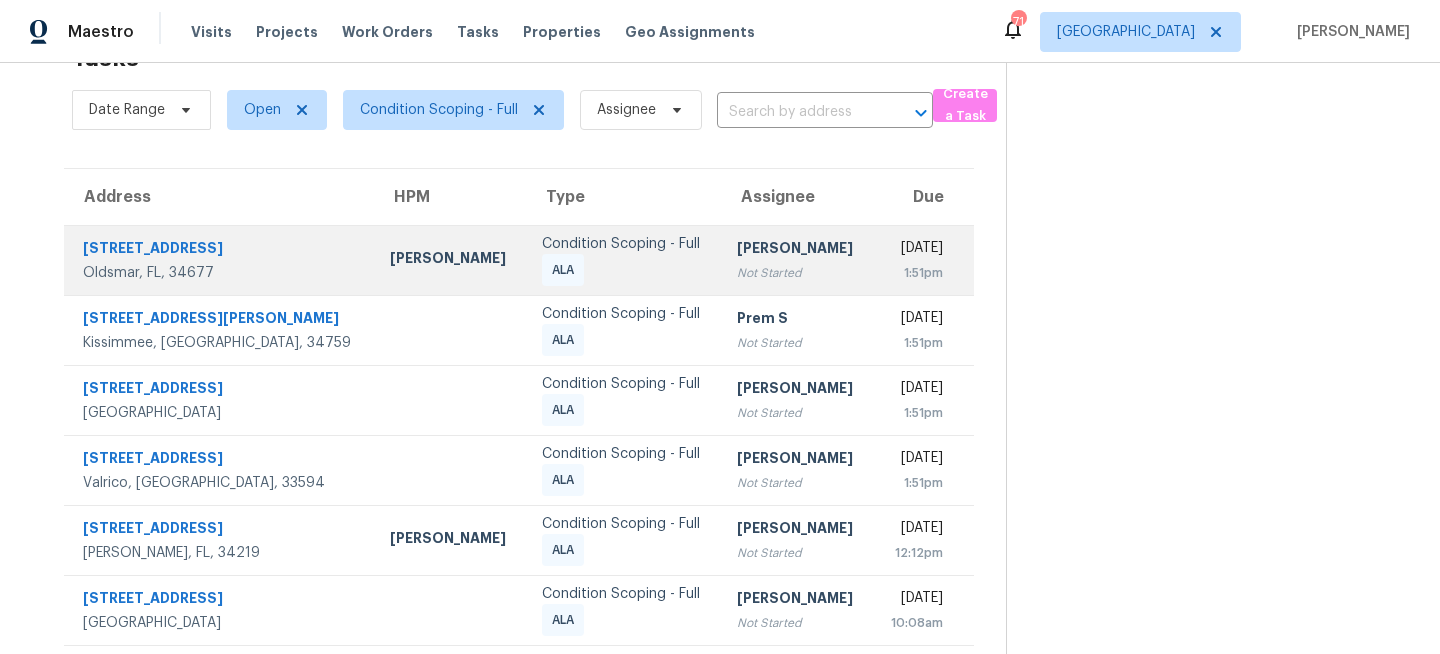 scroll, scrollTop: 107, scrollLeft: 0, axis: vertical 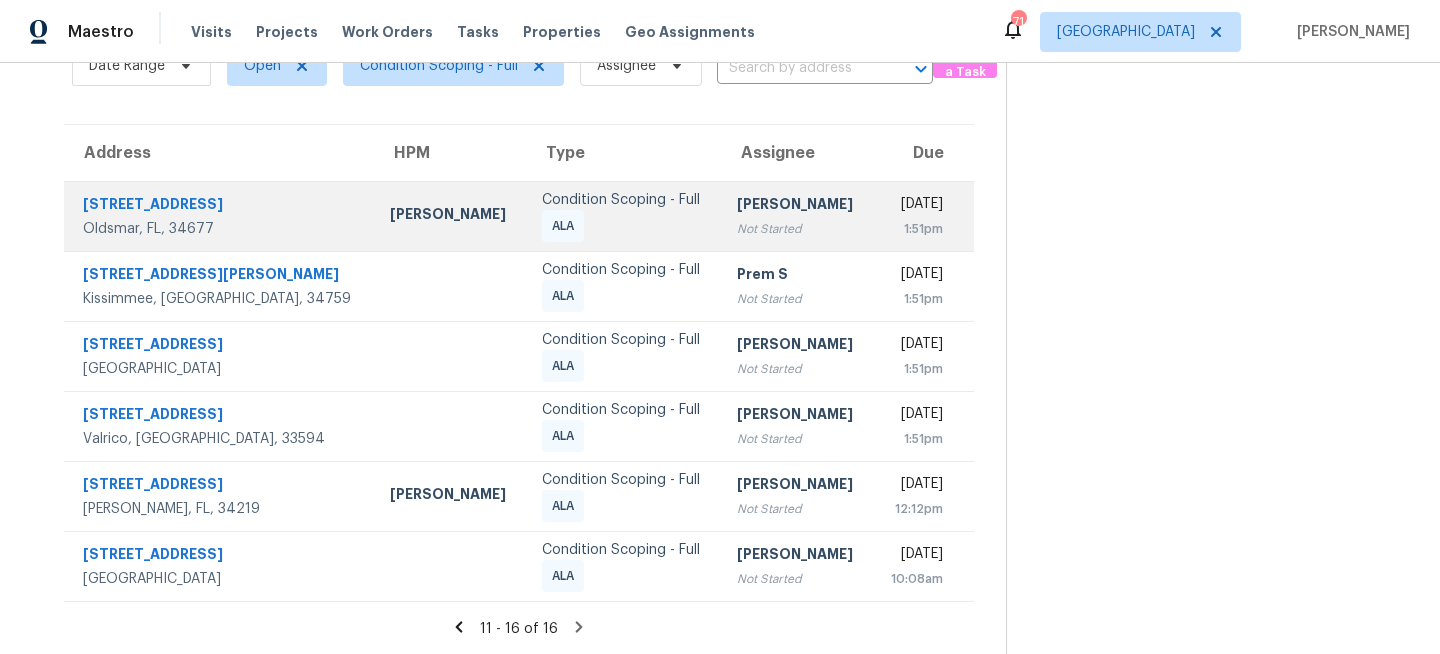 click on "Mat Smith" at bounding box center (450, 216) 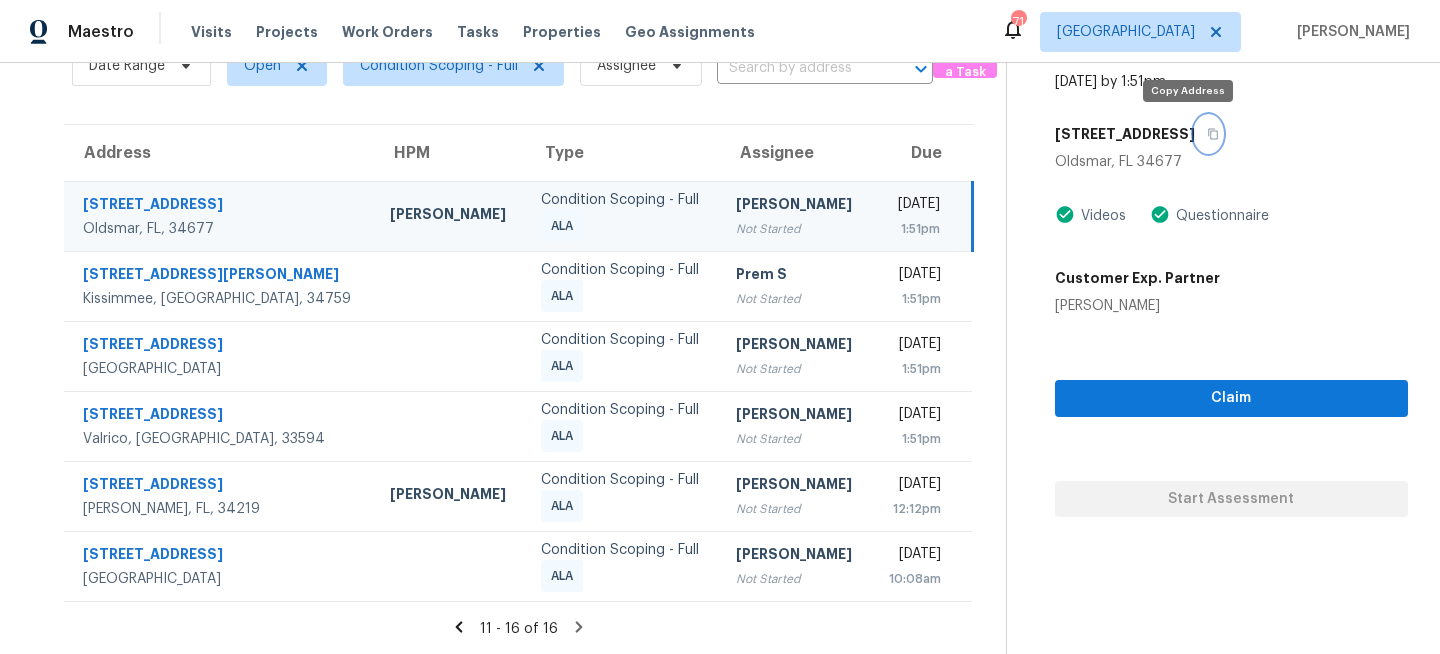 click at bounding box center (1208, 134) 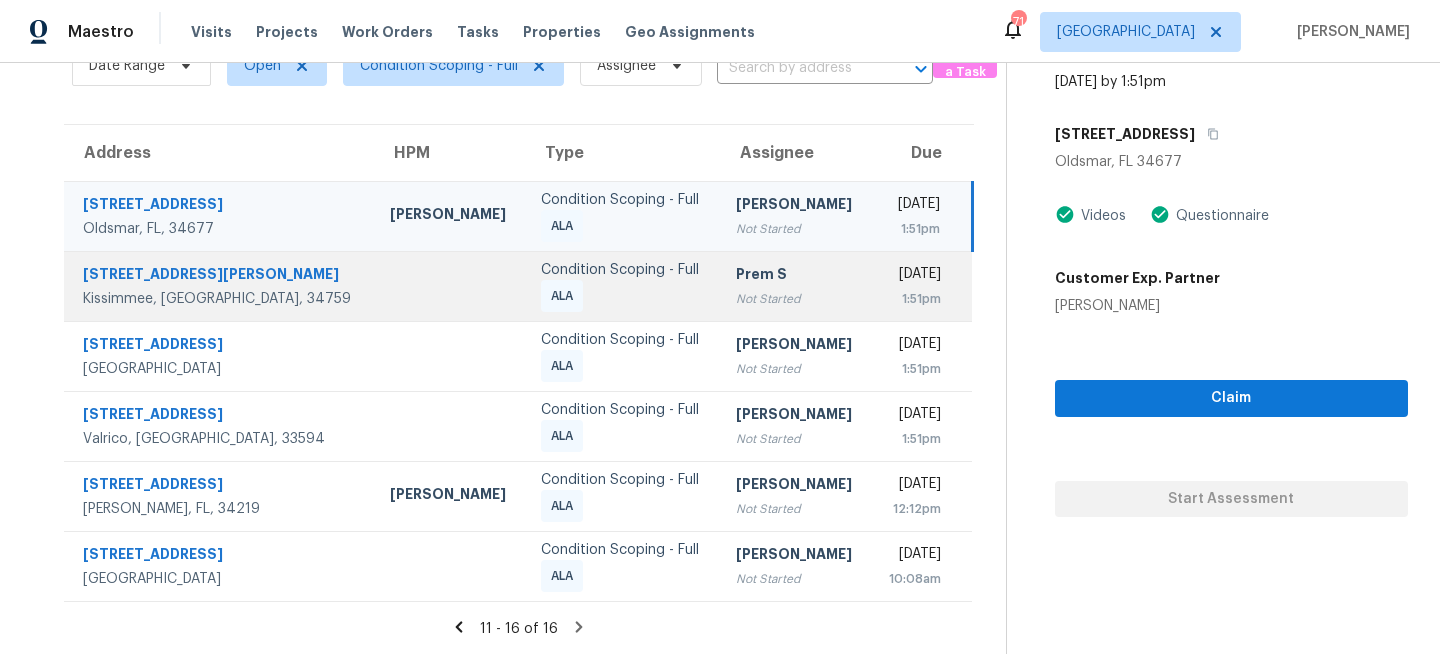 click on "Condition Scoping - Full ALA" at bounding box center [622, 286] 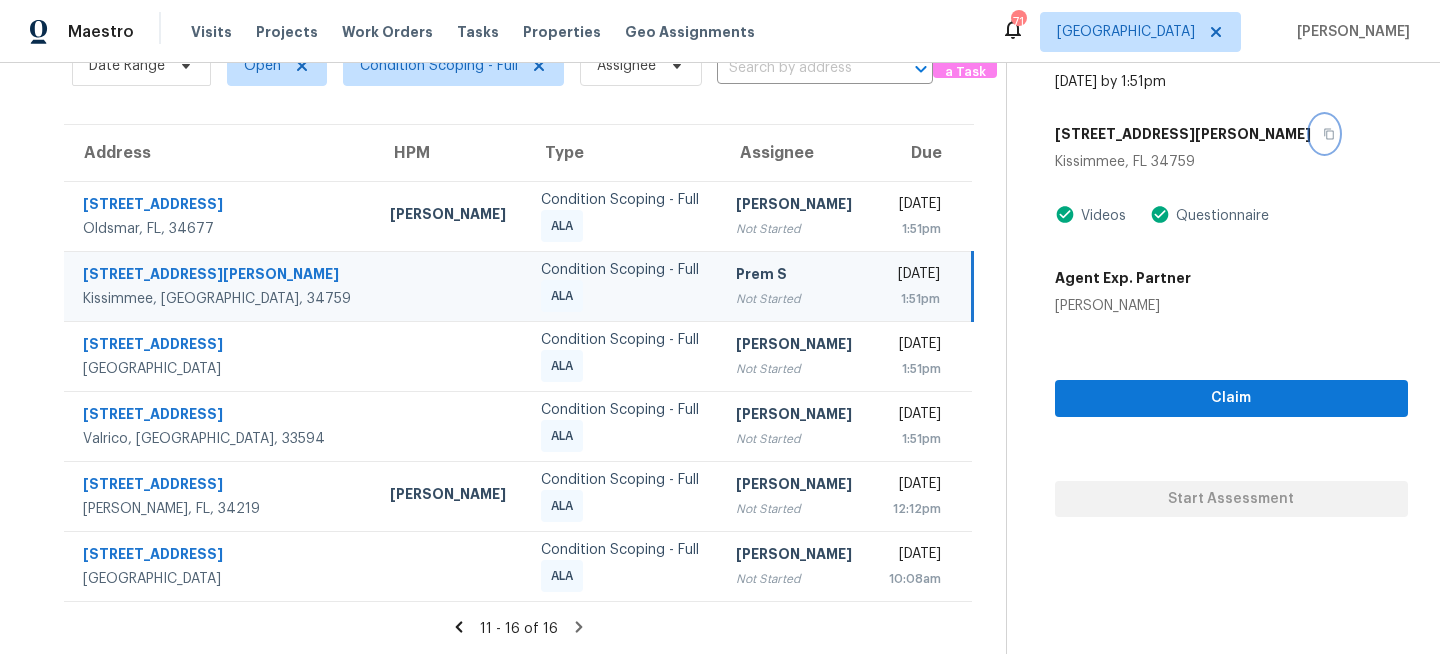 click 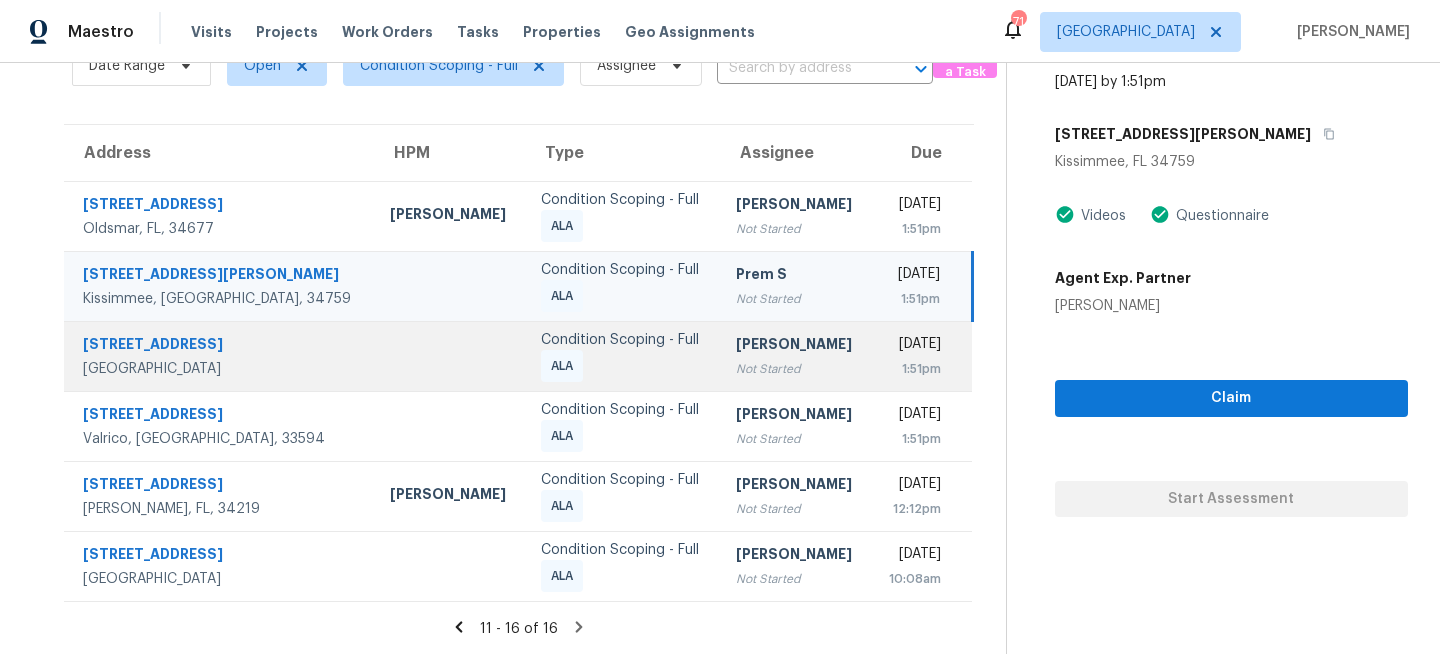 click on "Condition Scoping - Full ALA" at bounding box center [622, 356] 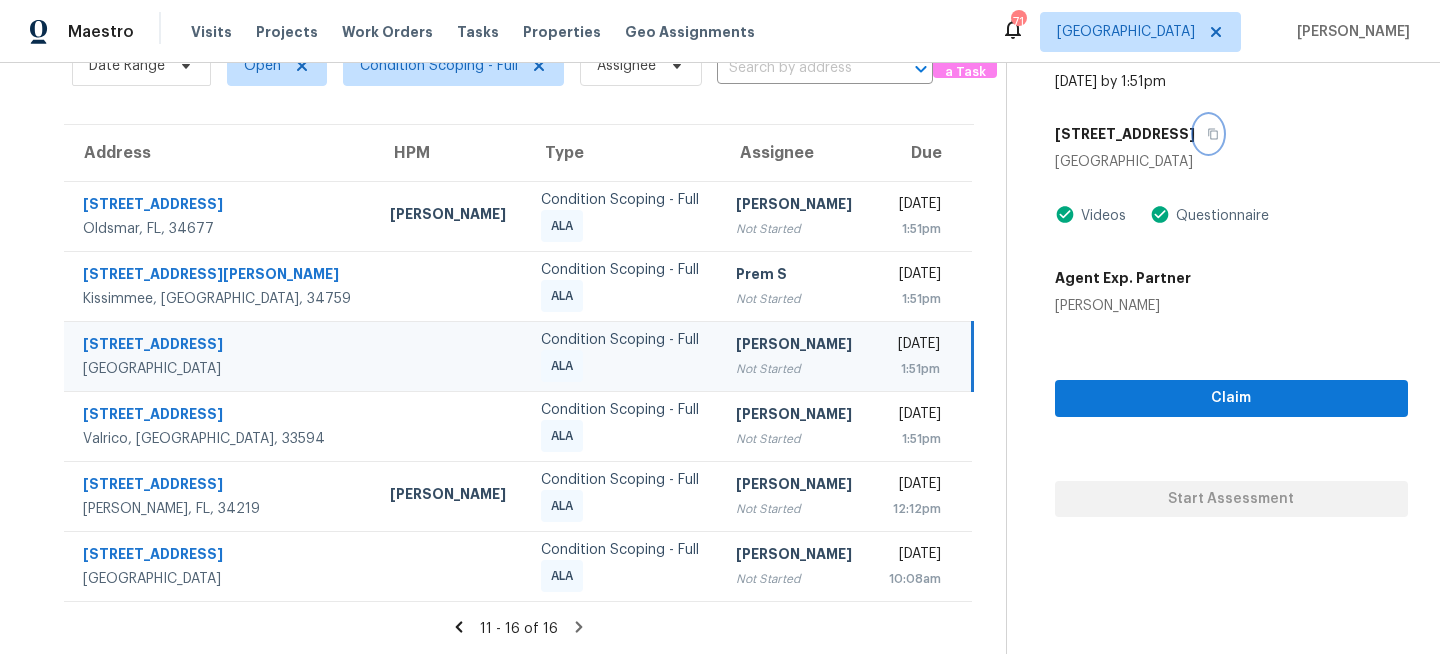 click 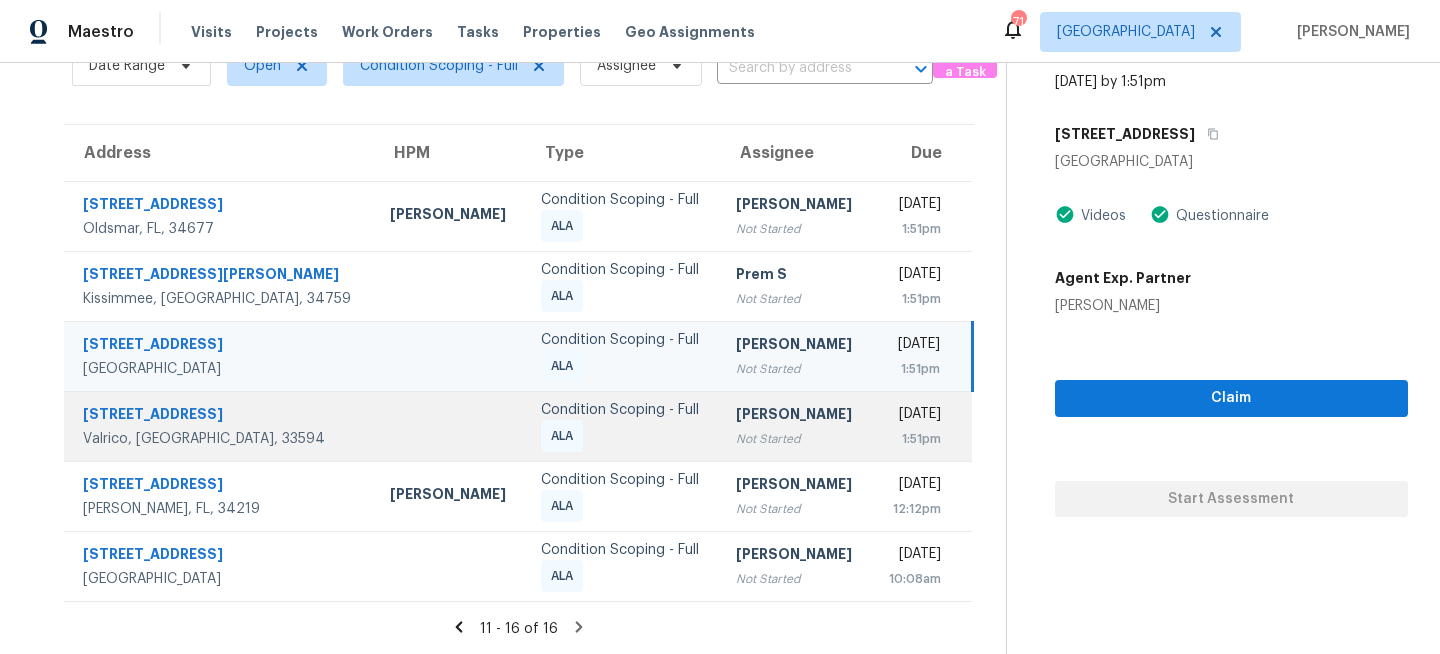 click on "Condition Scoping - Full ALA" at bounding box center (622, 426) 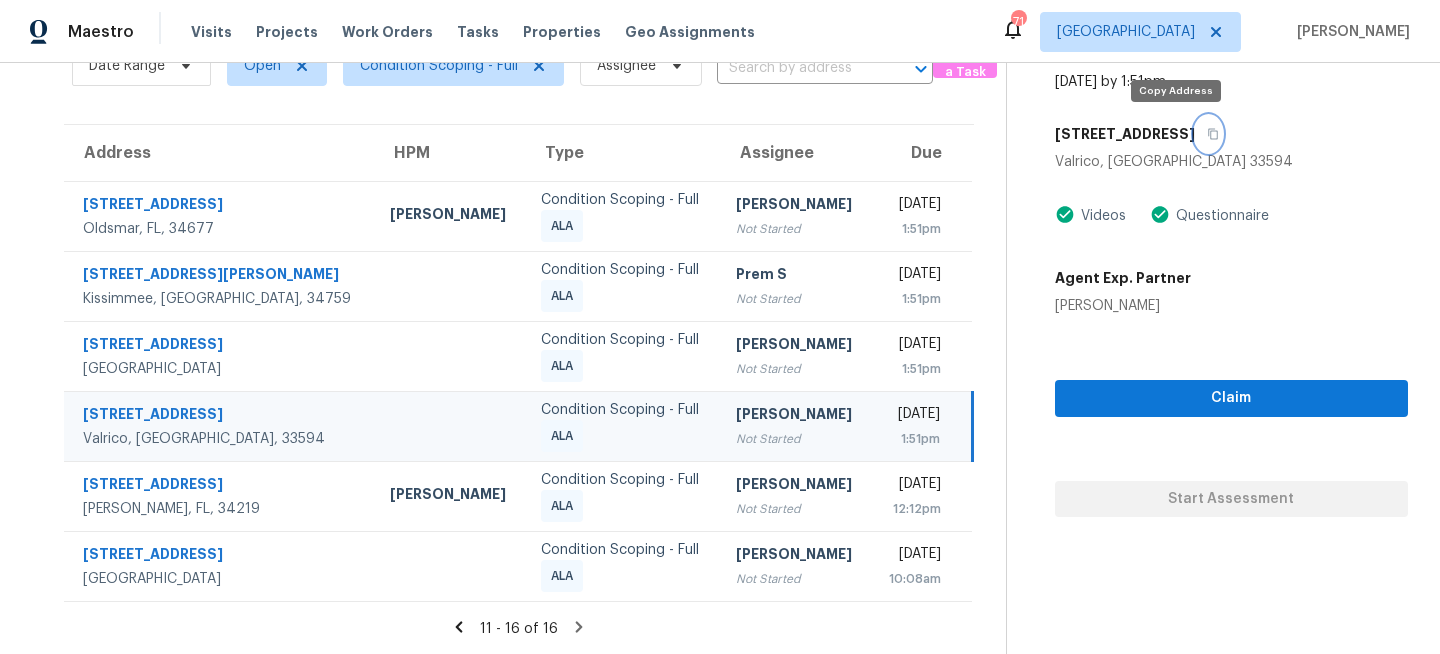 click 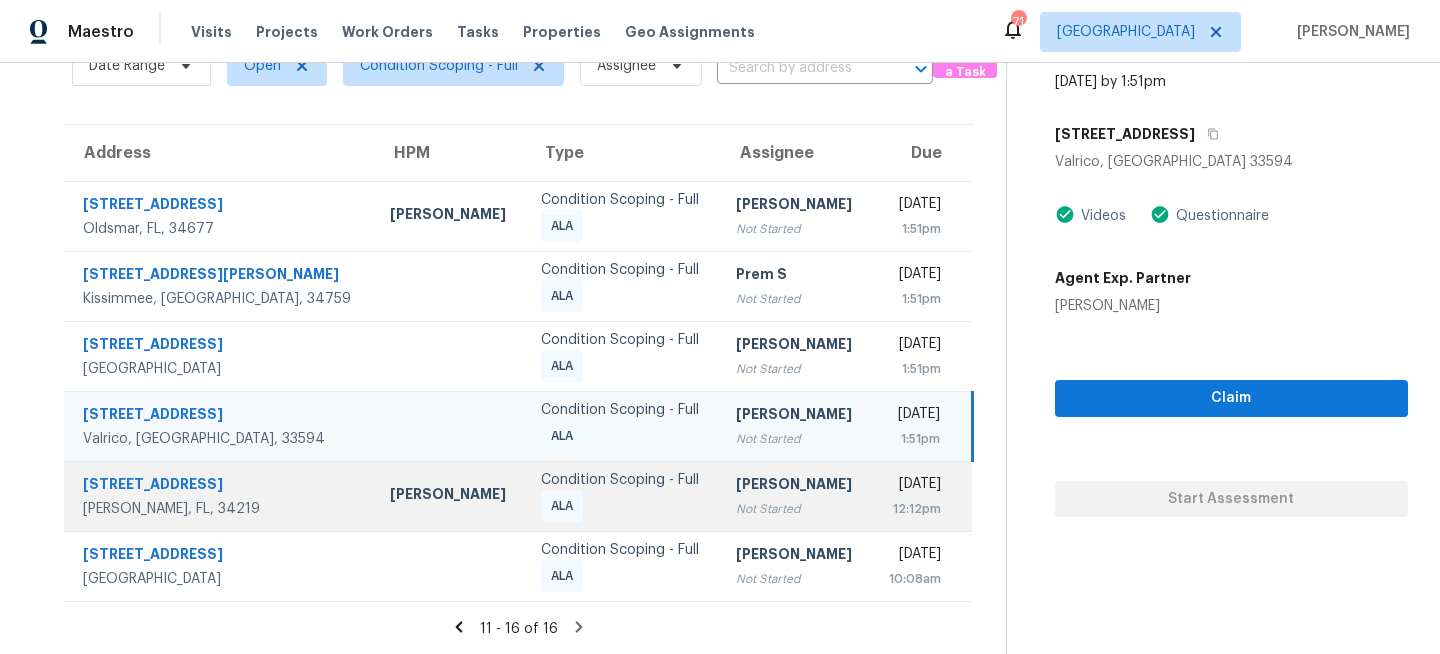 click on "Tue, Jul 15th 2025 12:12pm" at bounding box center [921, 496] 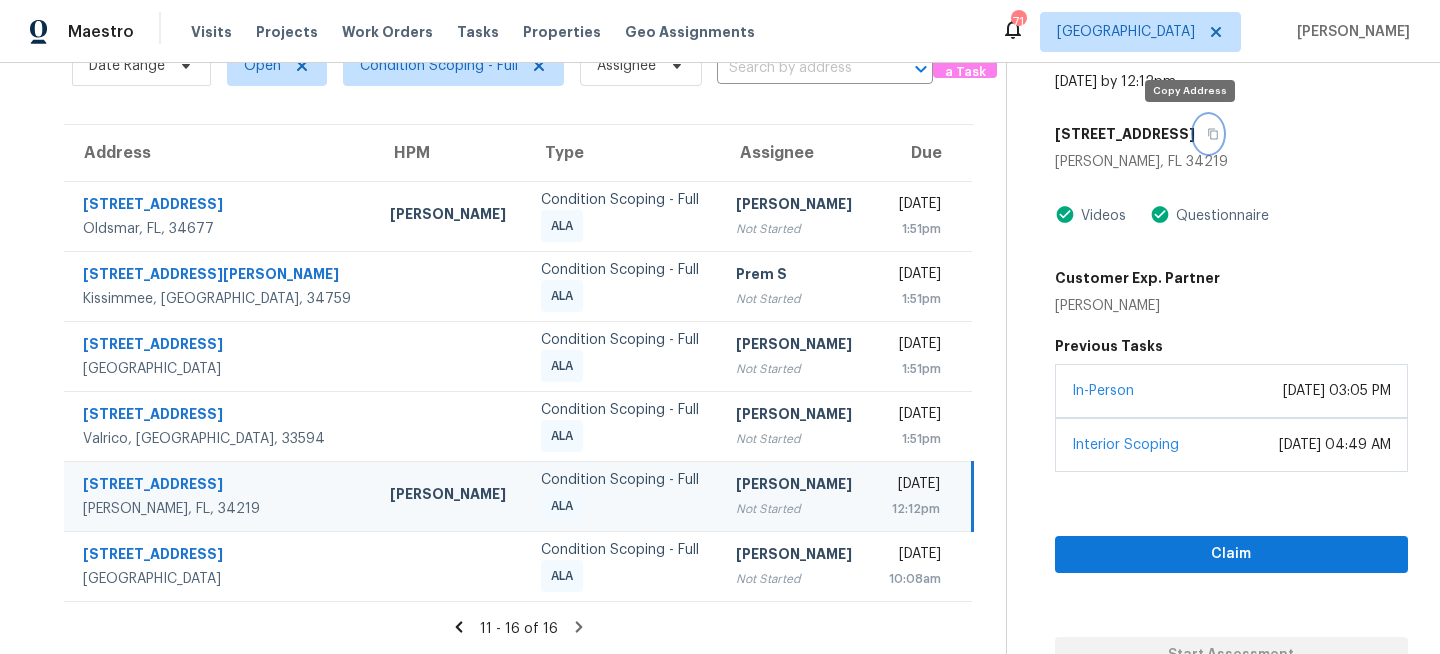 click 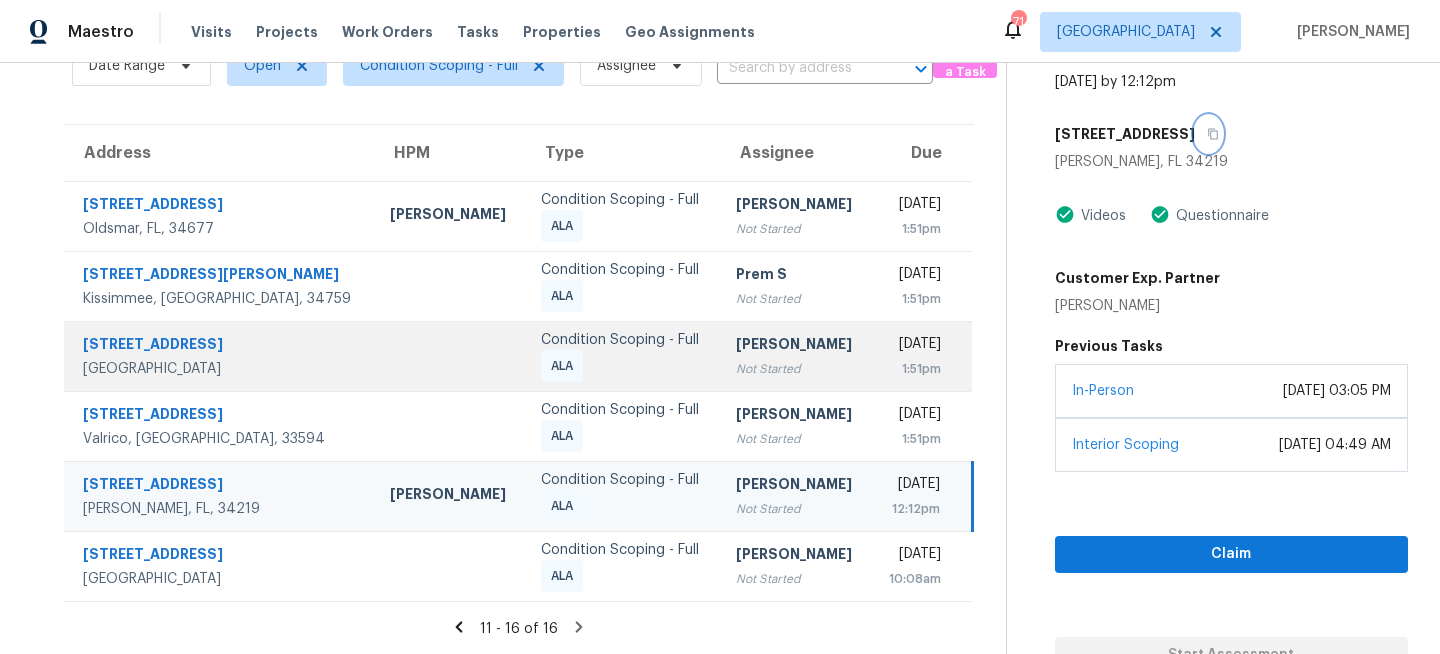scroll, scrollTop: 0, scrollLeft: 0, axis: both 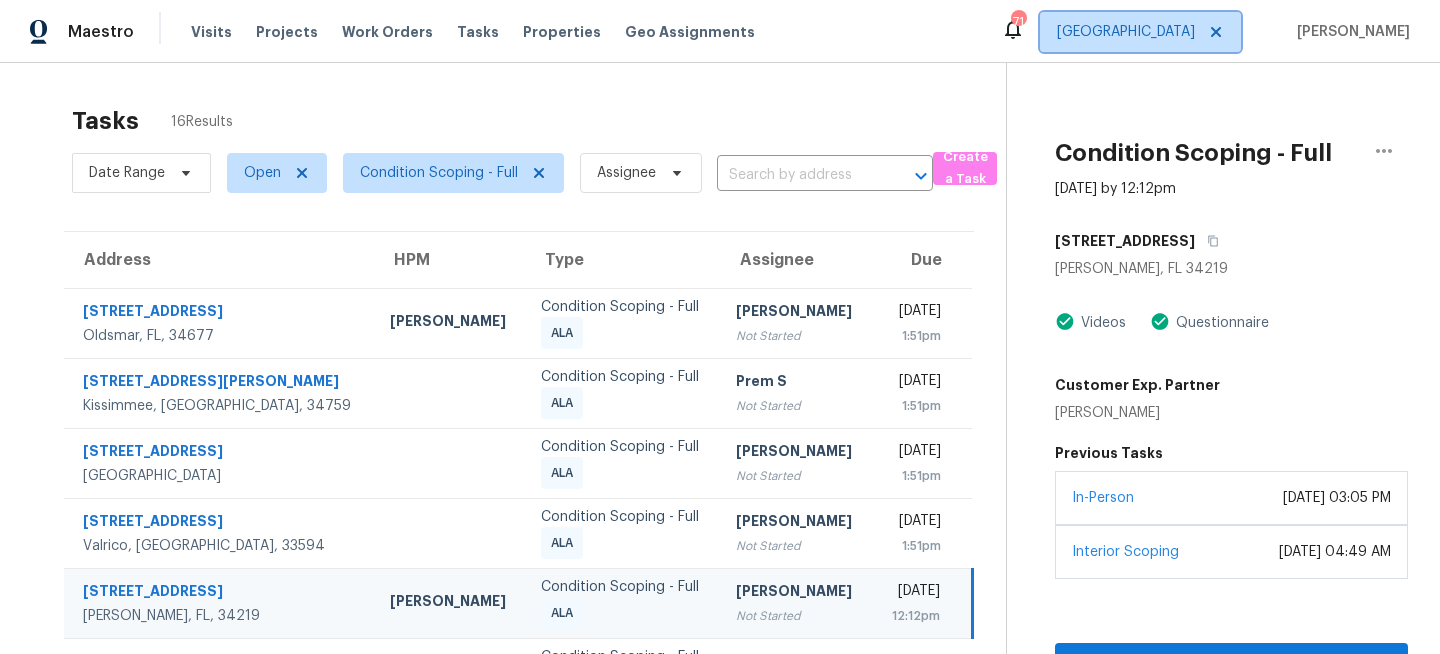 click on "Tampa" at bounding box center [1140, 32] 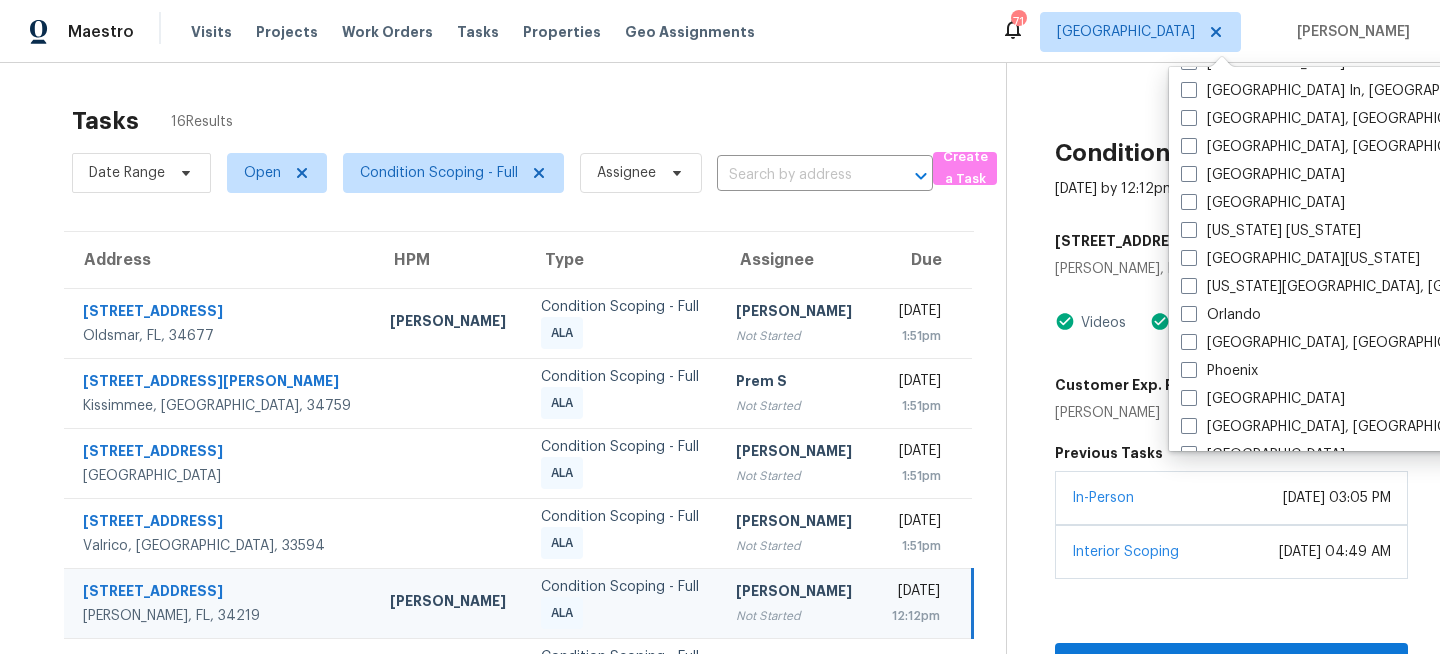 scroll, scrollTop: 925, scrollLeft: 0, axis: vertical 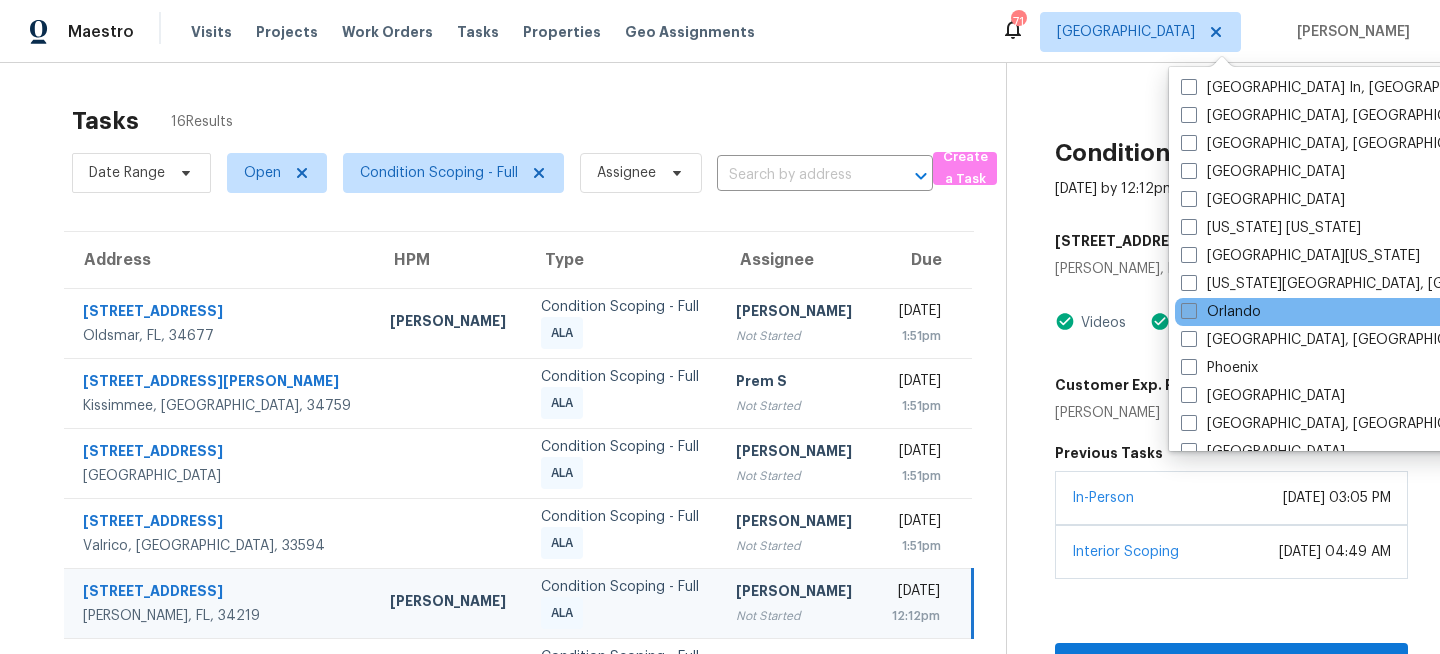 click on "Orlando" at bounding box center (1221, 312) 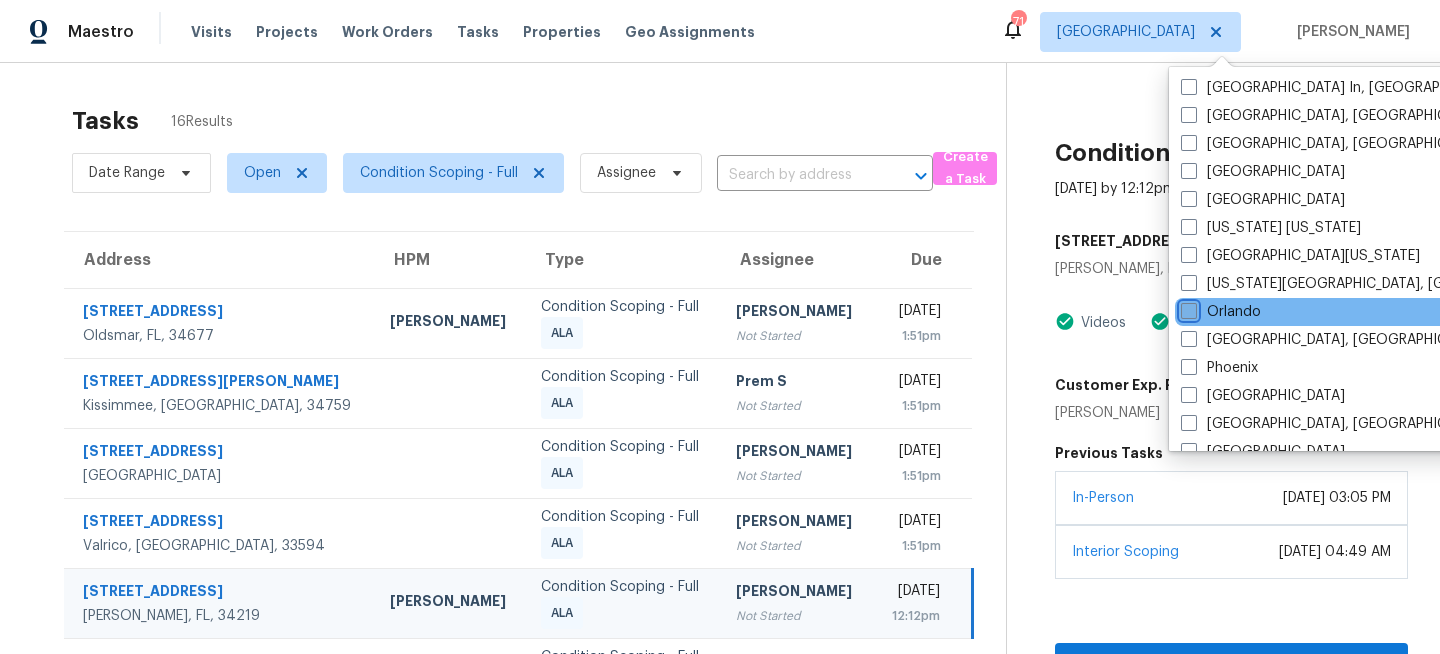 click on "Orlando" at bounding box center [1187, 308] 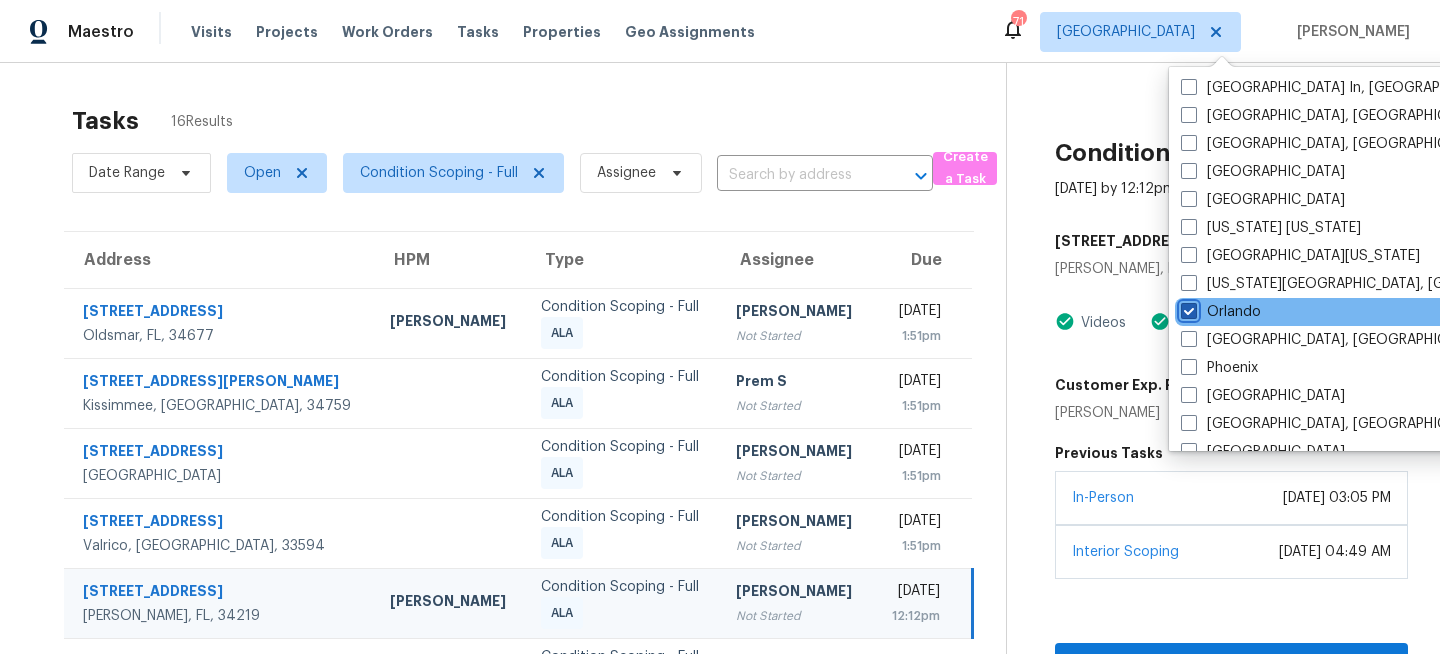 checkbox on "true" 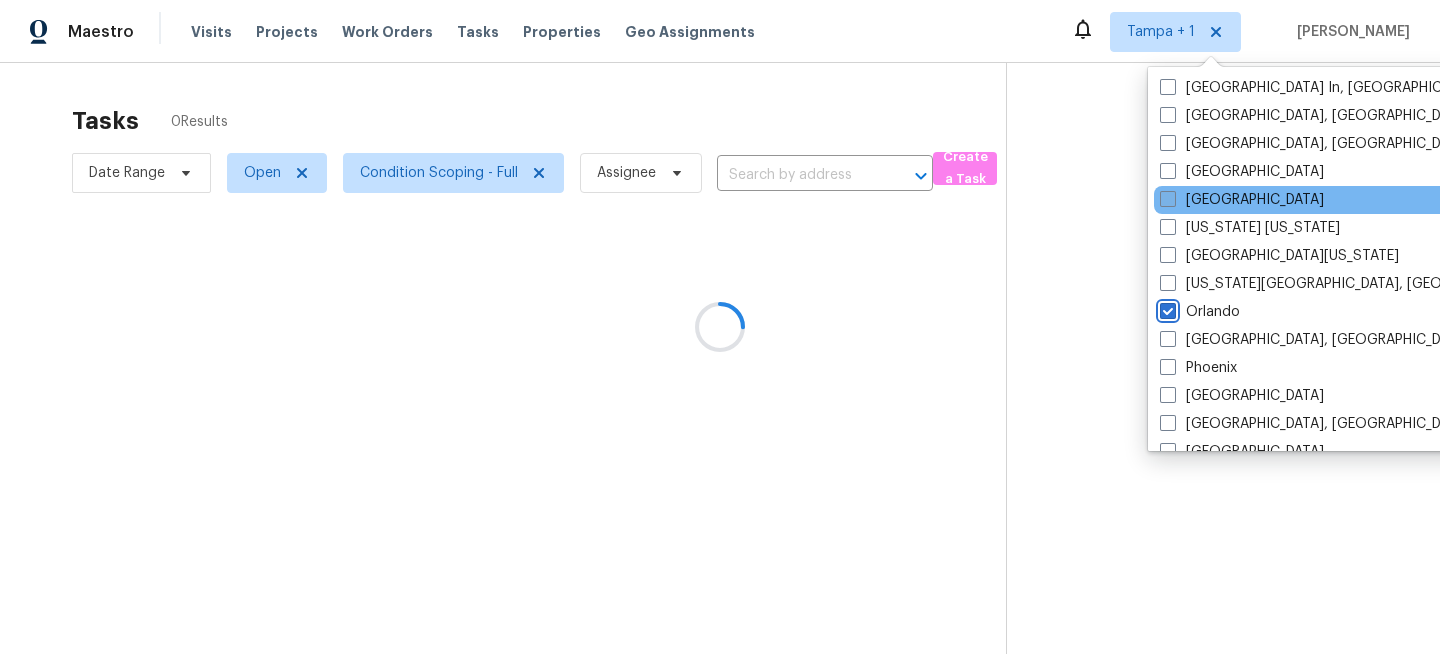 scroll, scrollTop: 0, scrollLeft: 0, axis: both 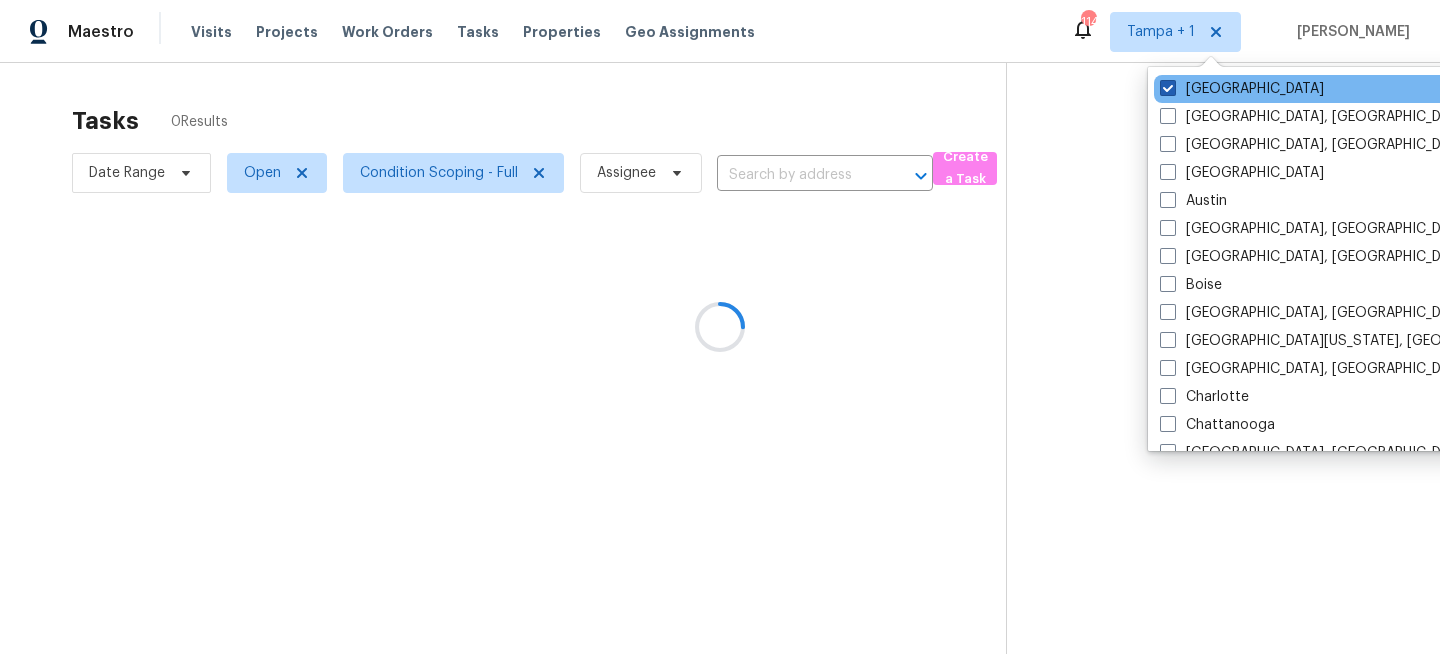 click on "Tampa" at bounding box center [1242, 89] 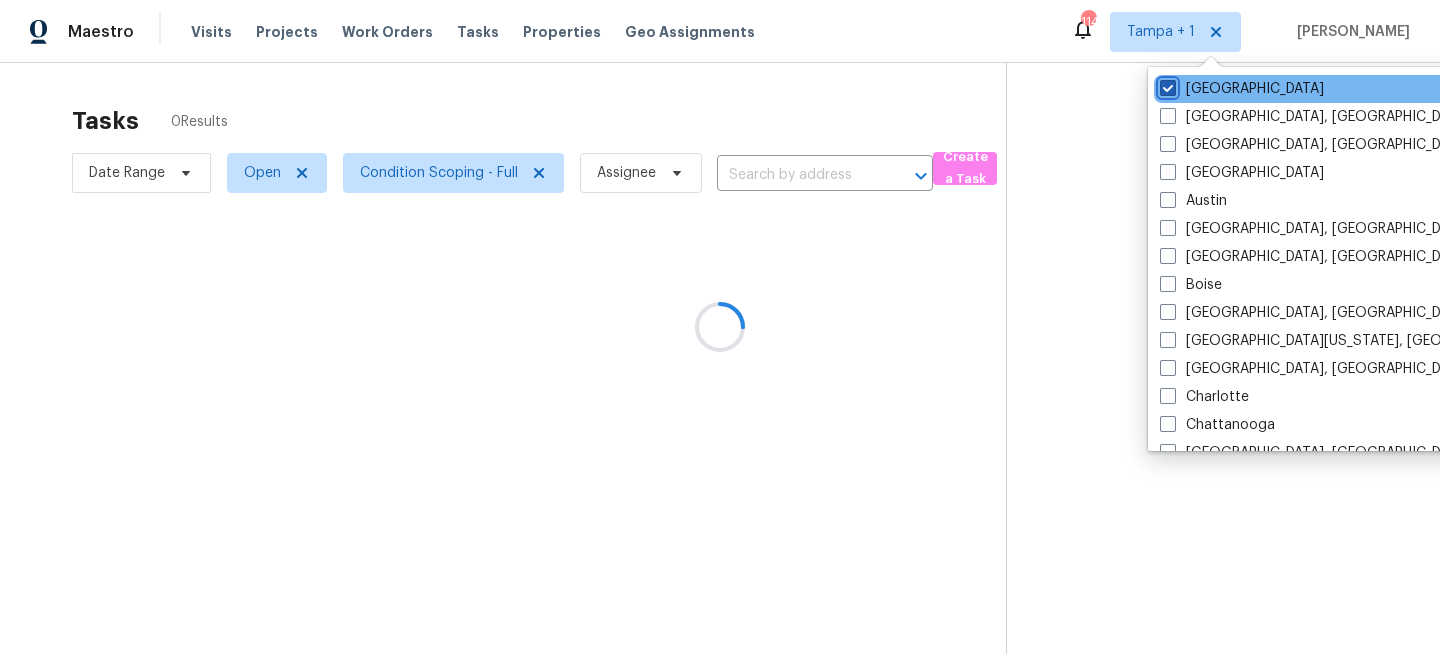 click on "Tampa" at bounding box center [1166, 85] 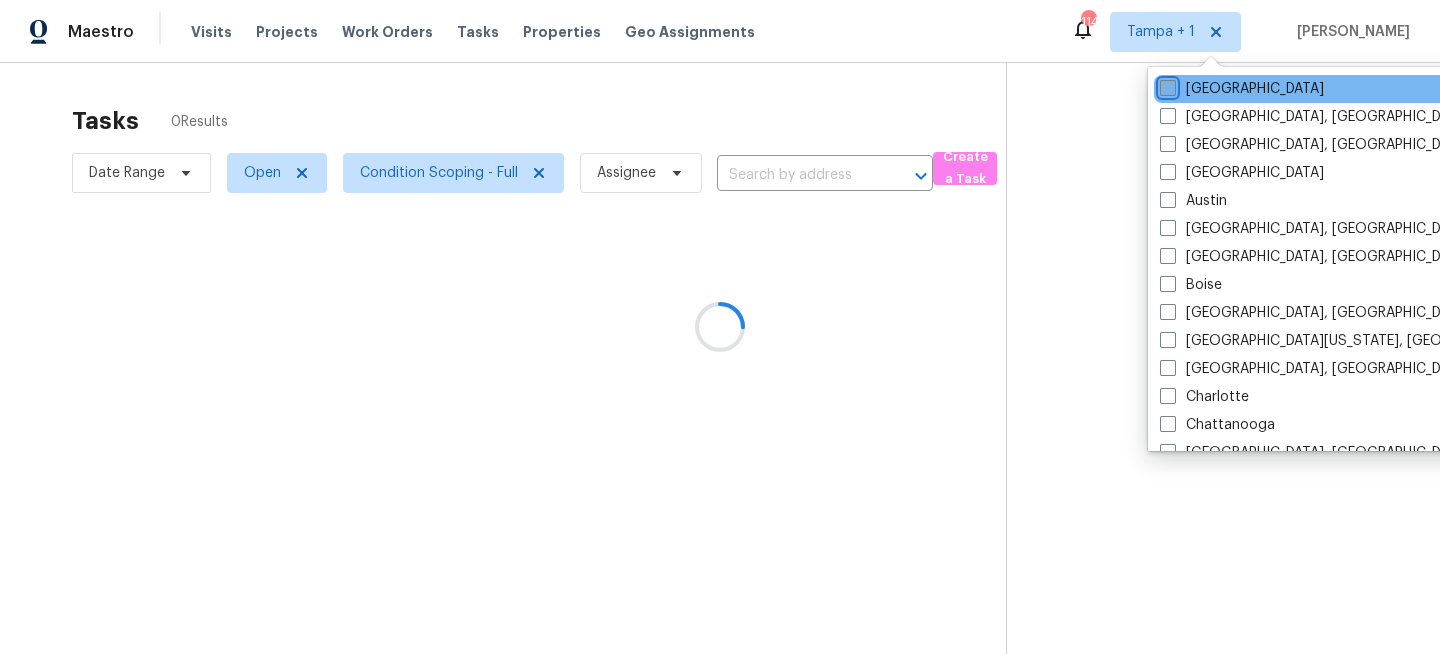 checkbox on "false" 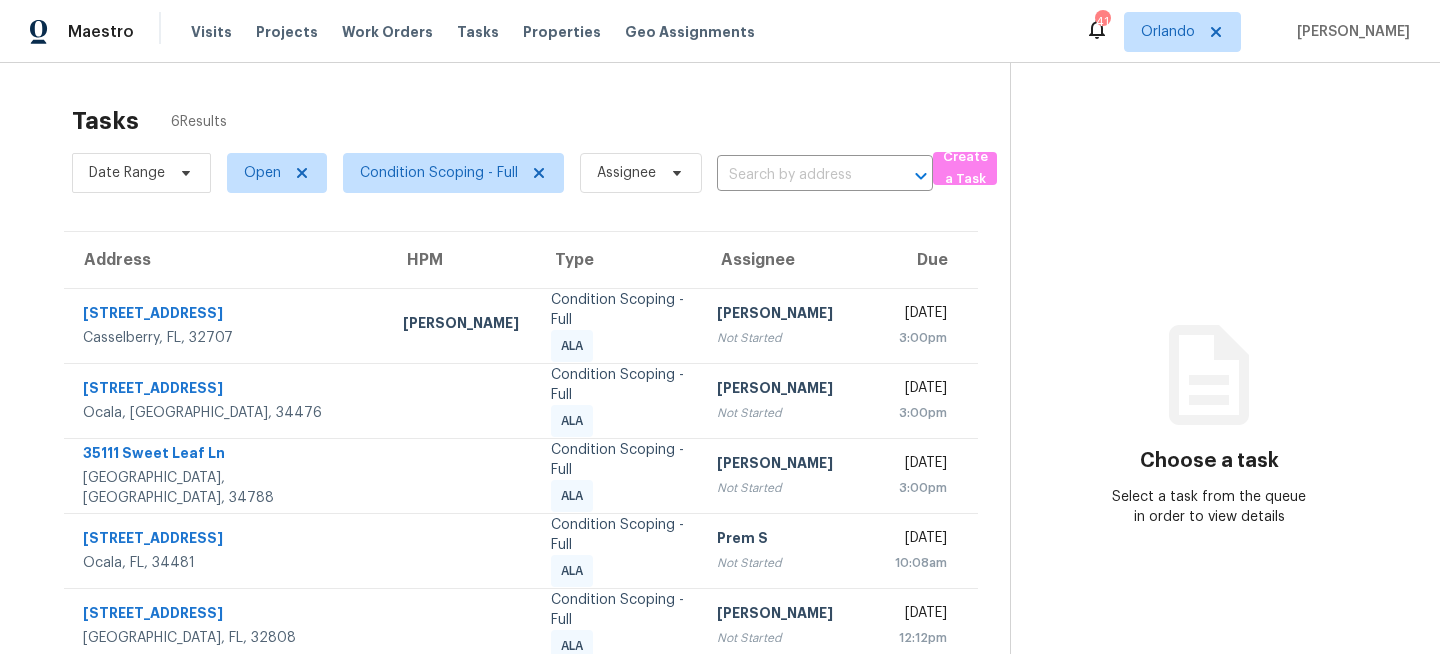 scroll, scrollTop: 0, scrollLeft: 0, axis: both 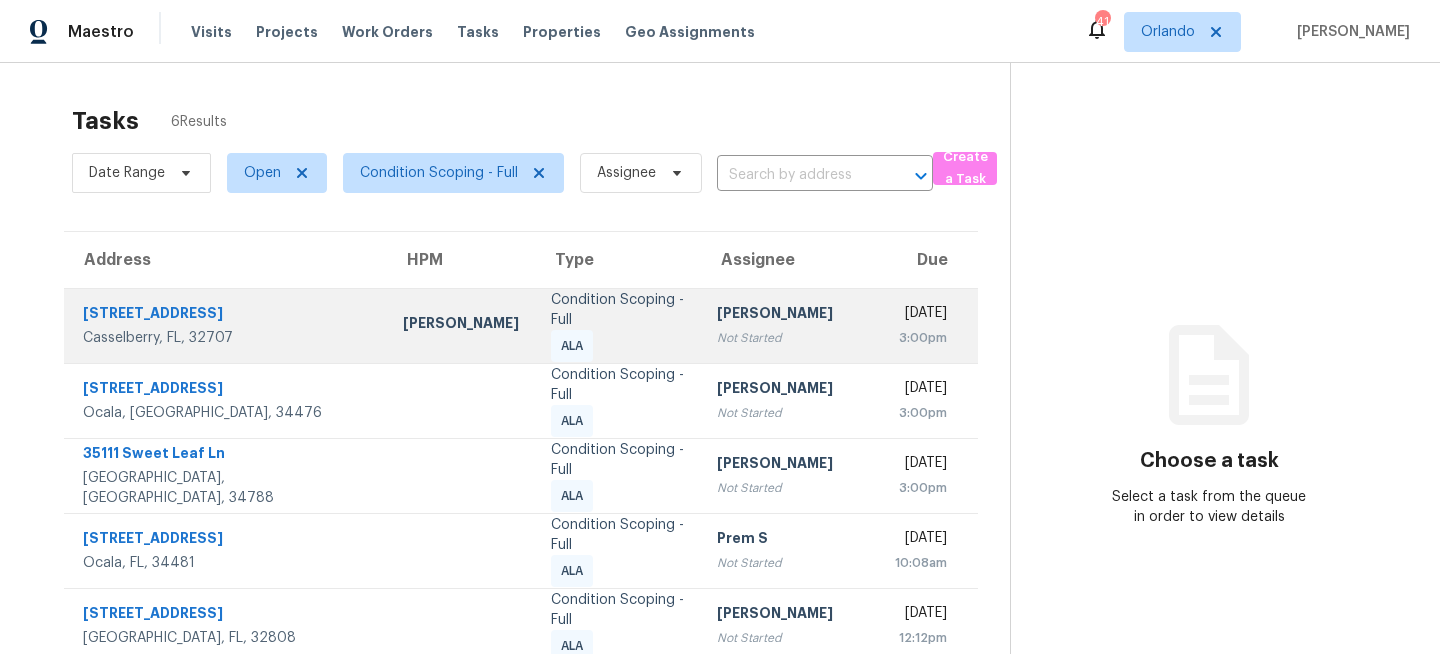 click on "Condition Scoping - Full ALA" at bounding box center (618, 326) 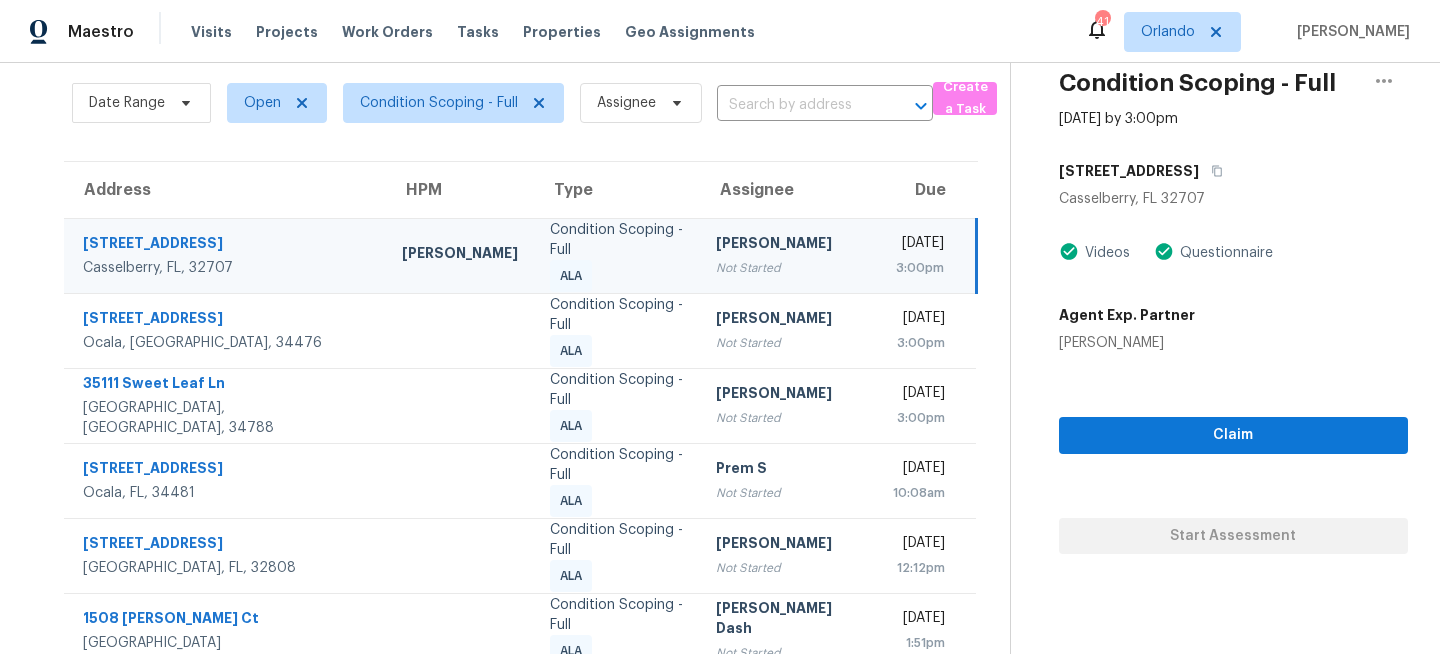 scroll, scrollTop: 0, scrollLeft: 0, axis: both 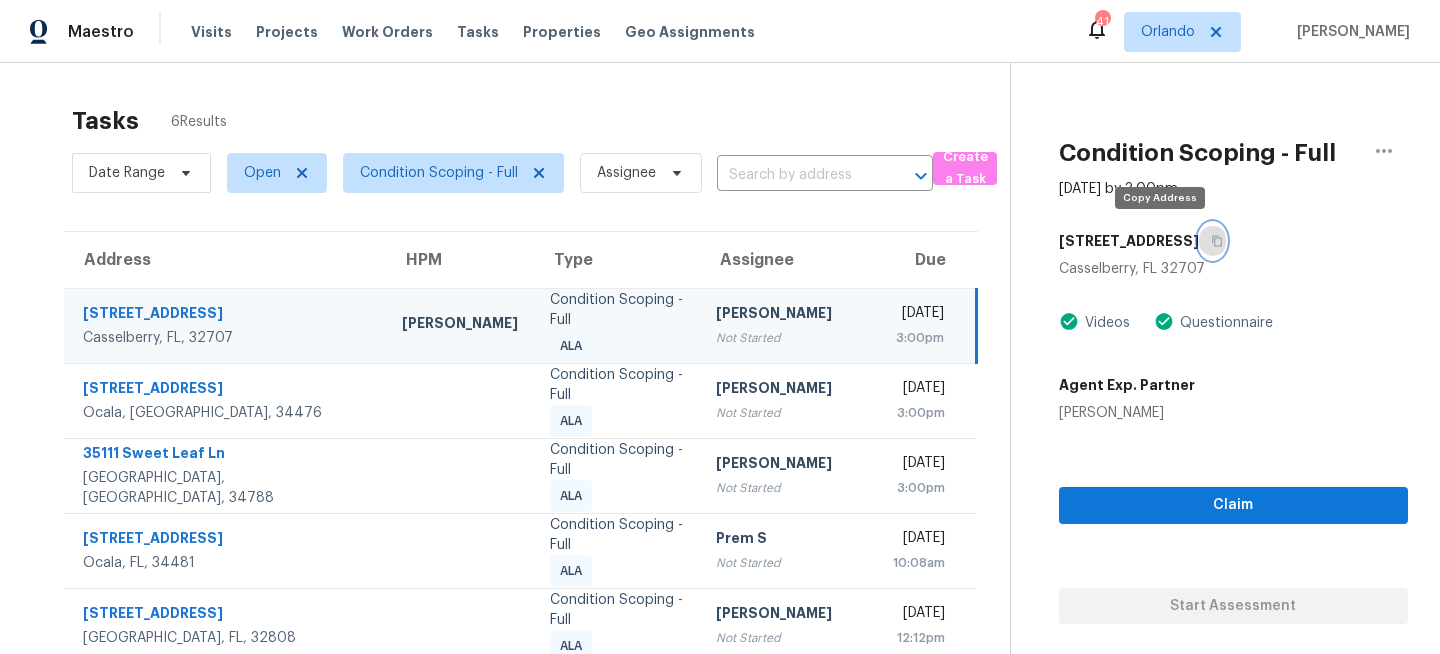 click 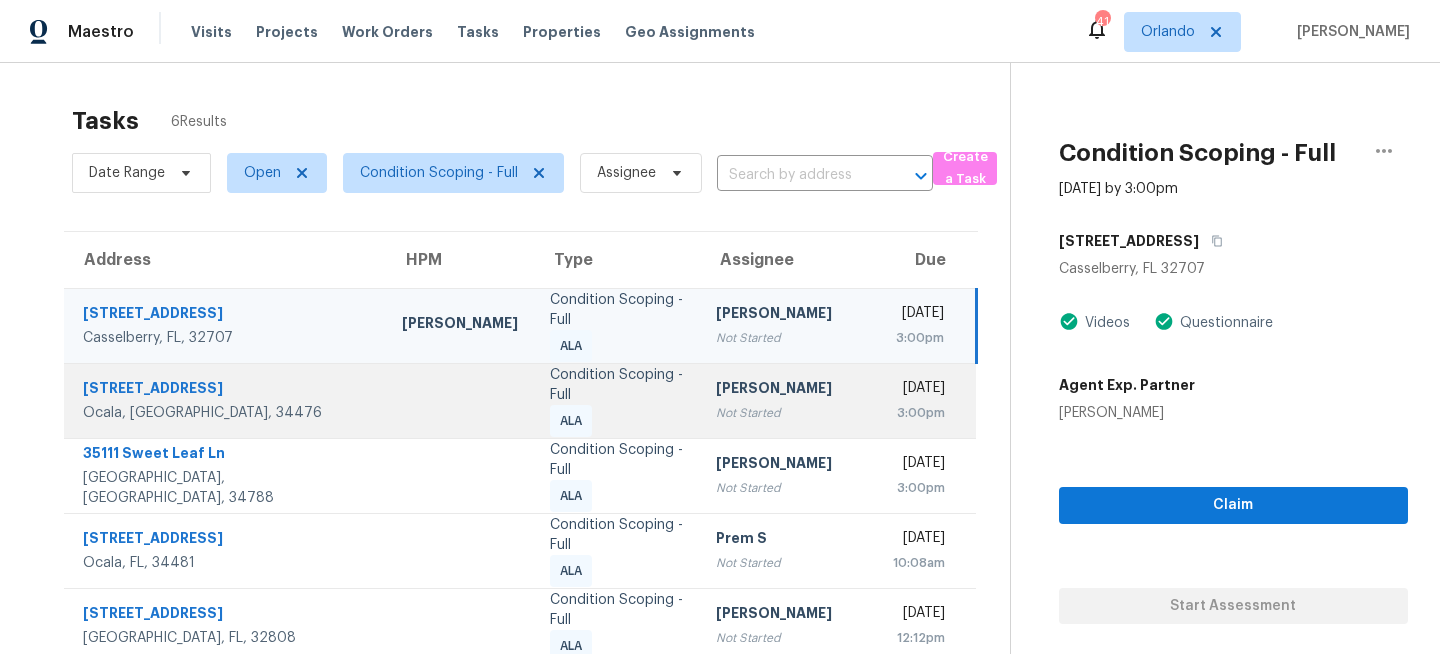 click on "Not Started" at bounding box center [788, 413] 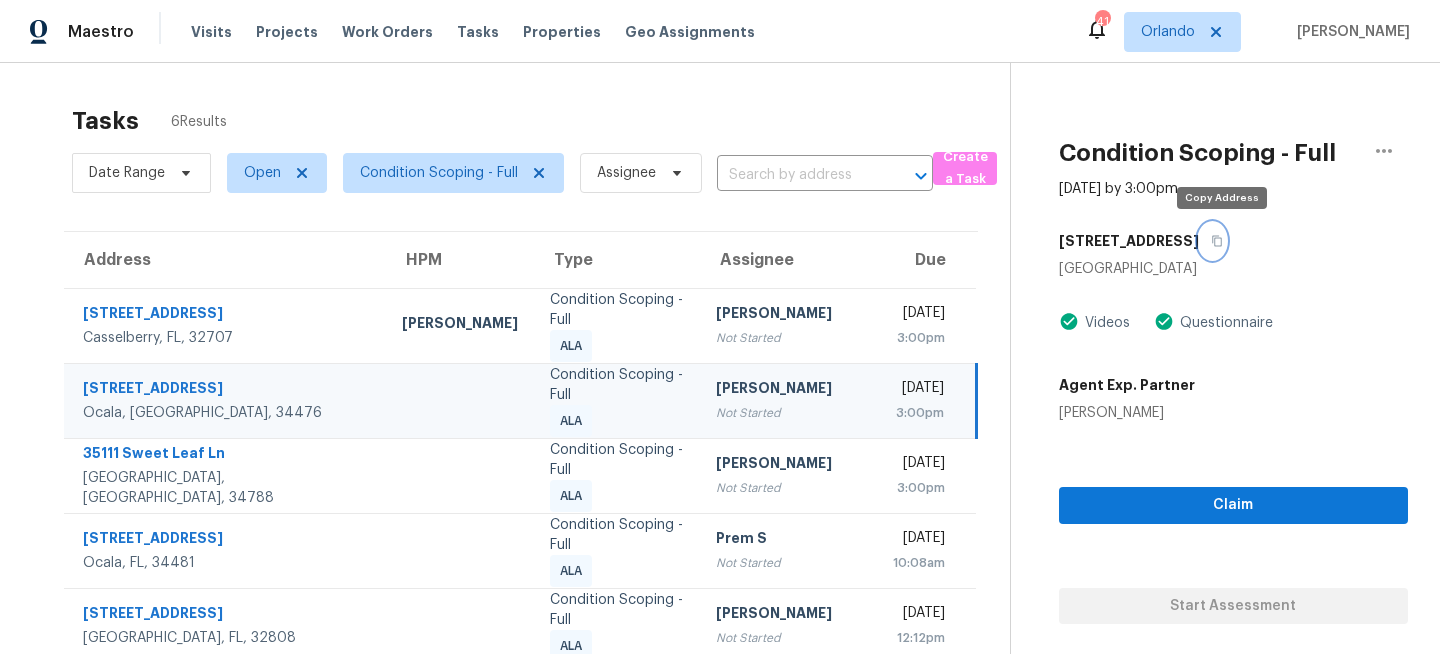 click 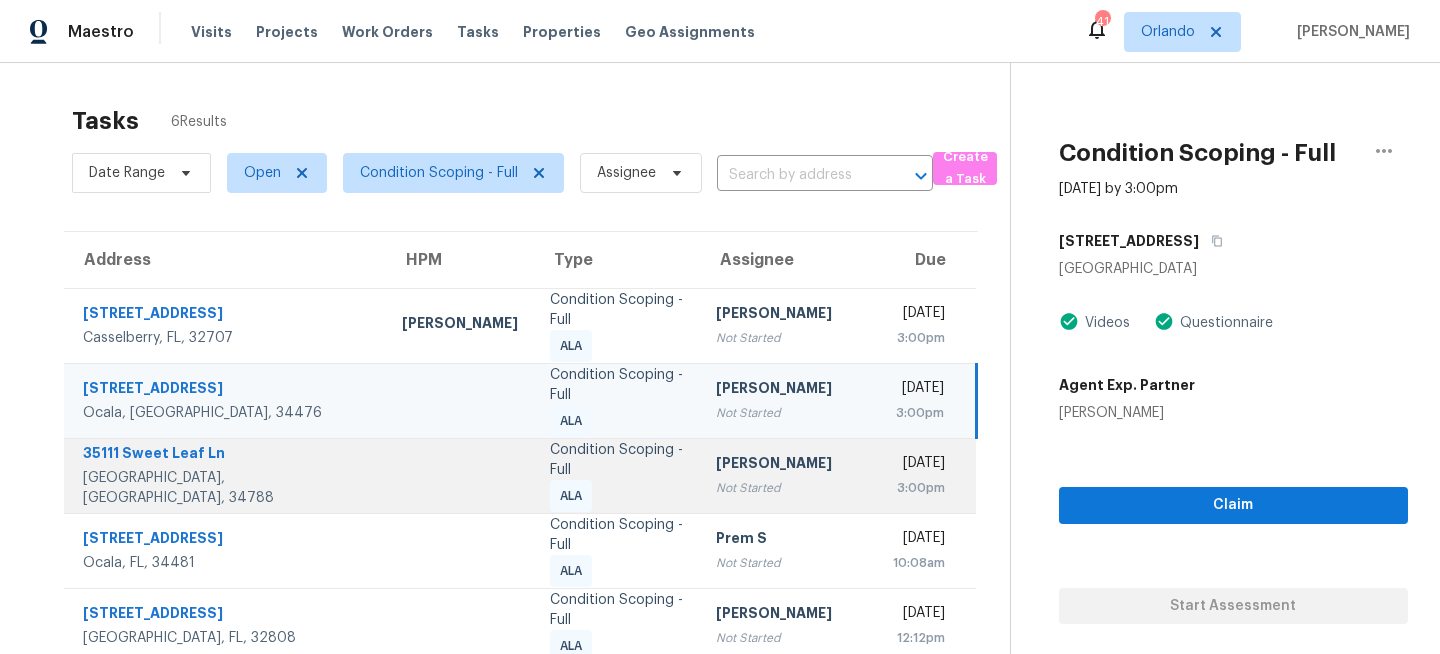 click on "[PERSON_NAME]" at bounding box center (788, 465) 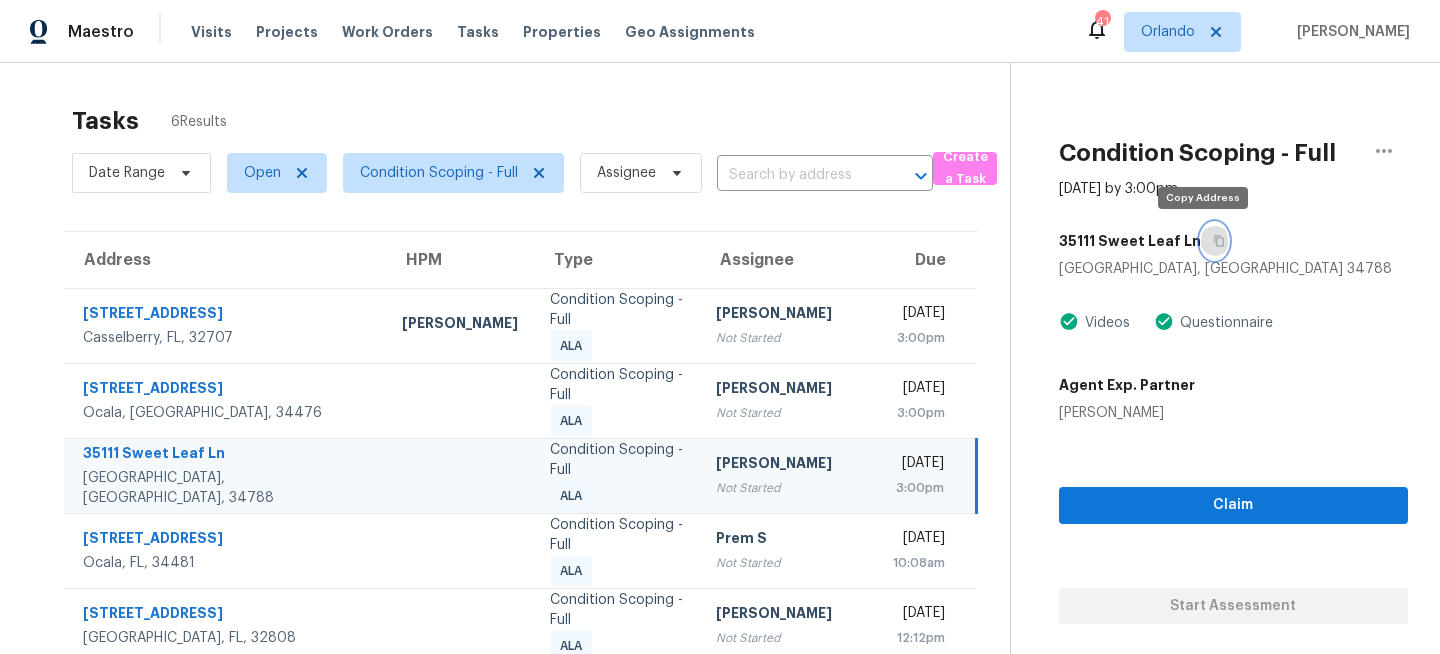 click 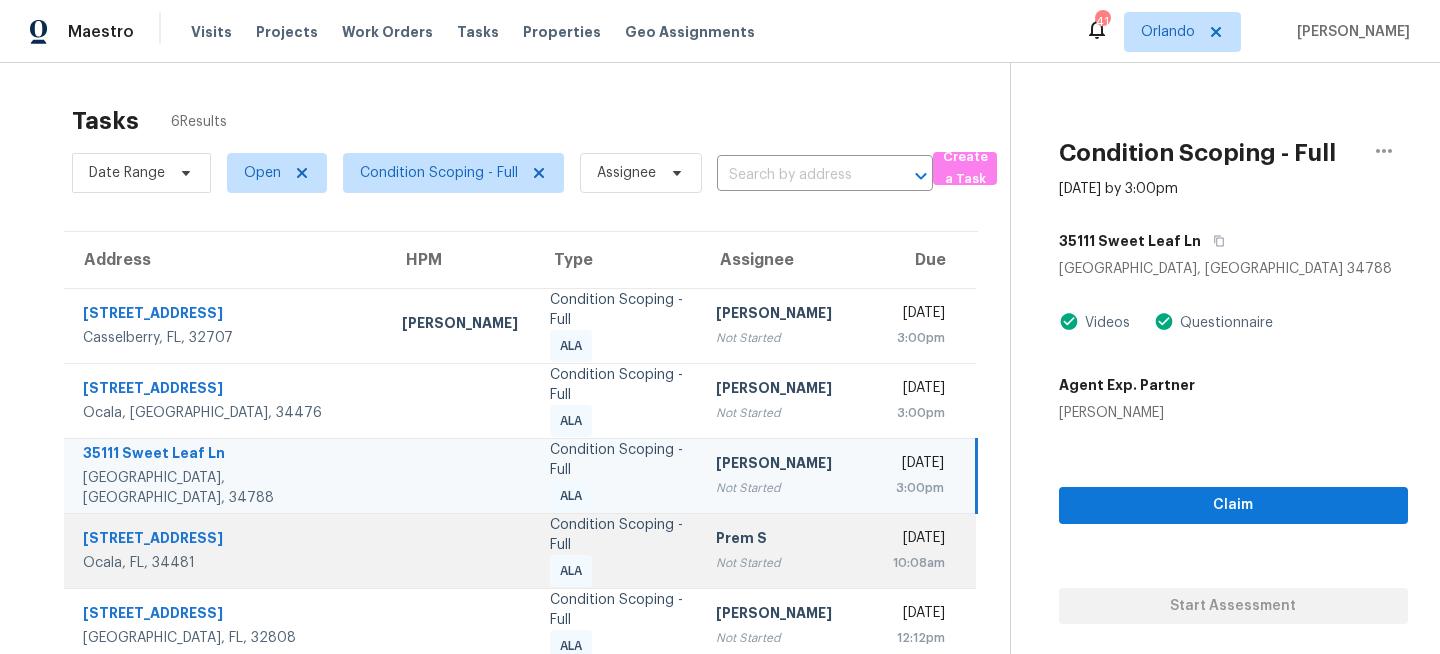 click on "Condition Scoping - Full ALA" at bounding box center [617, 550] 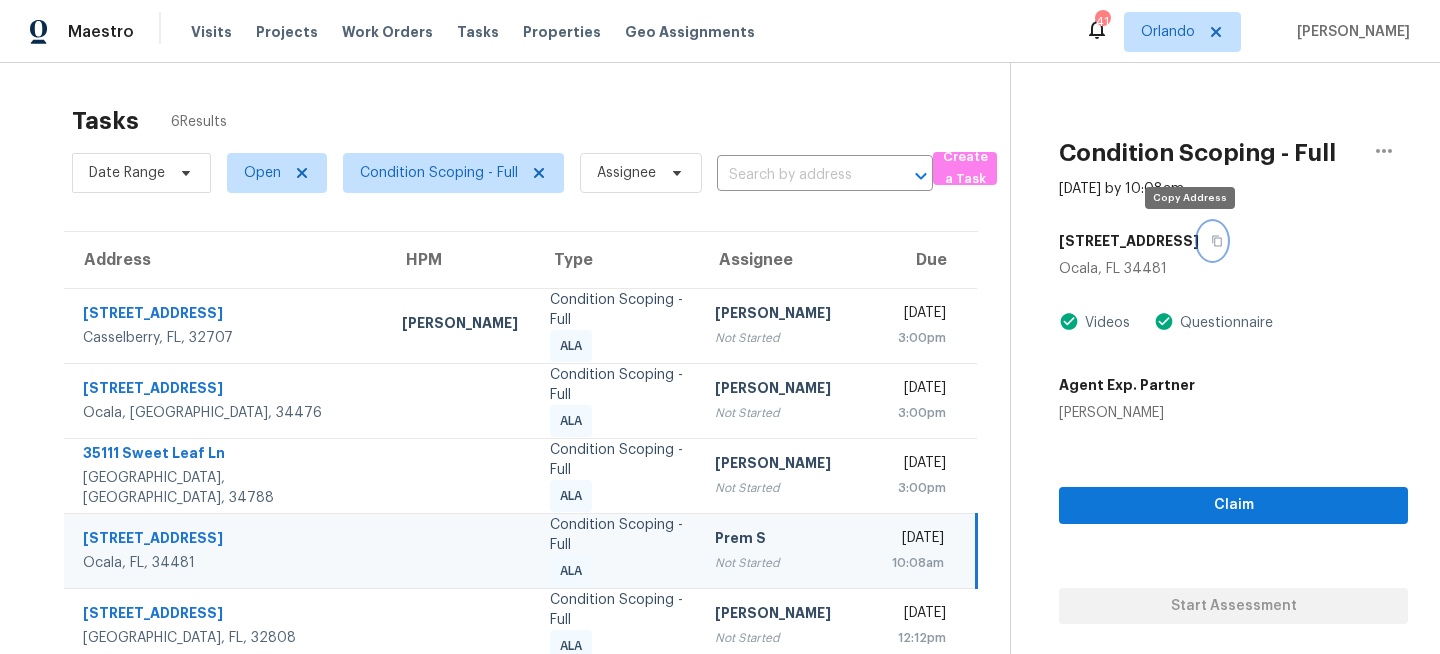 click 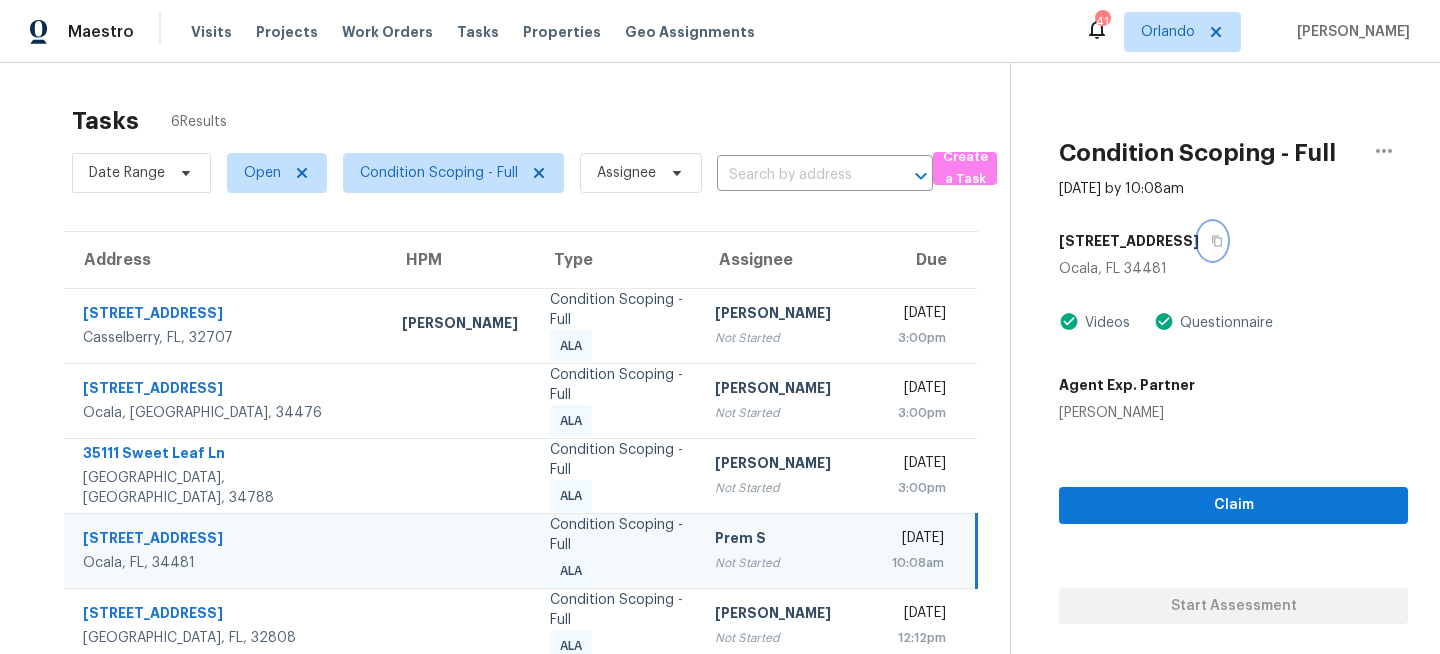 scroll, scrollTop: 70, scrollLeft: 0, axis: vertical 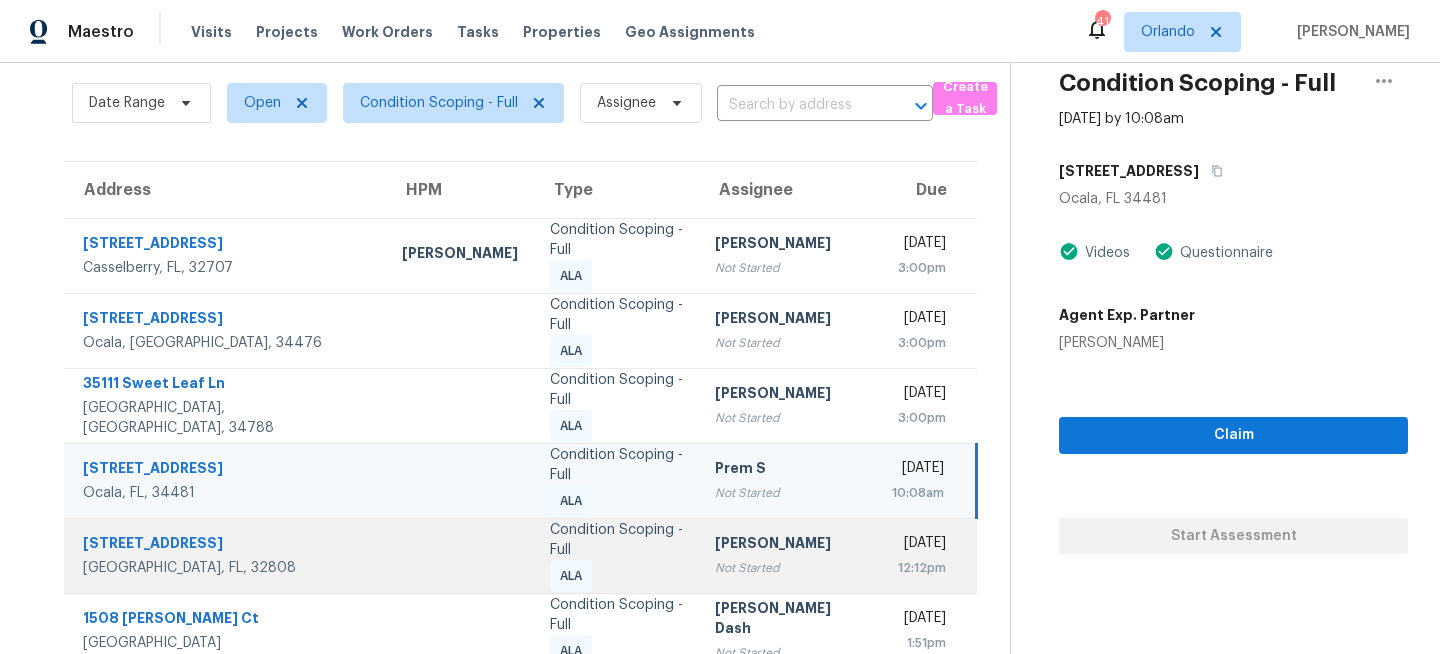 click on "Tue, Jul 15th 2025 12:12pm" at bounding box center [926, 555] 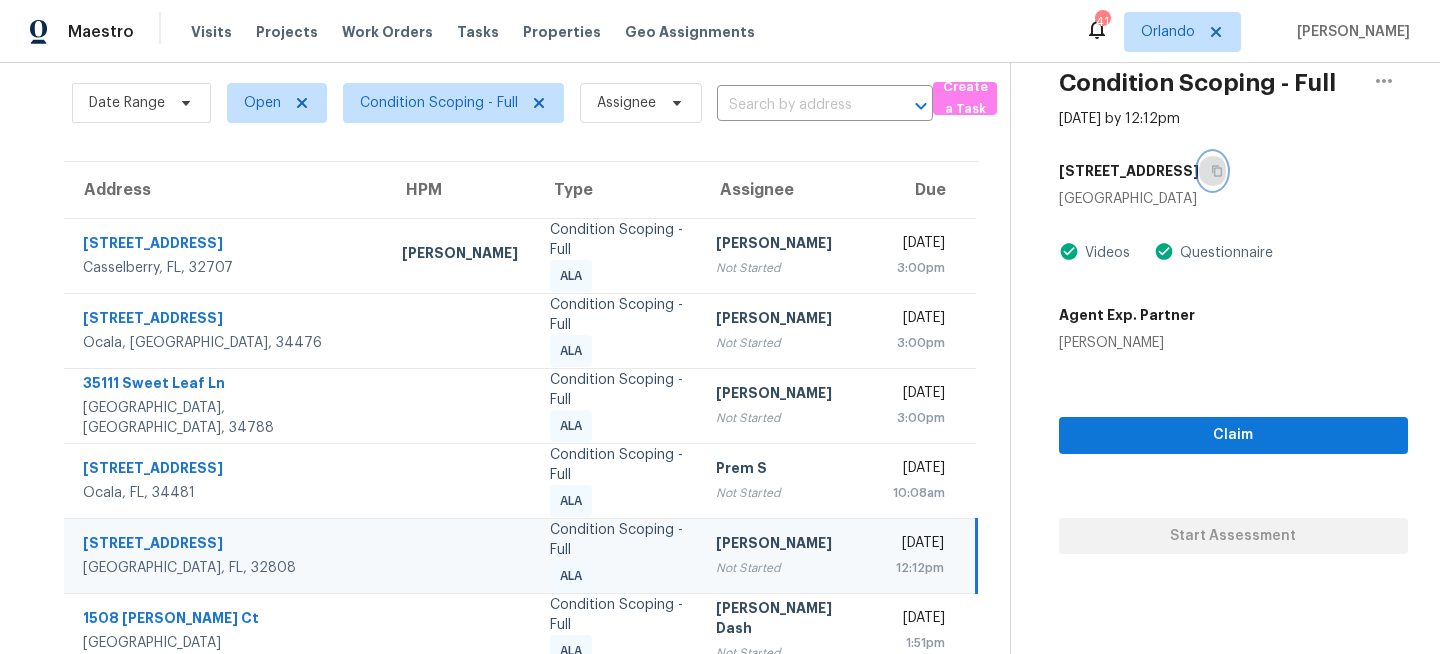 click 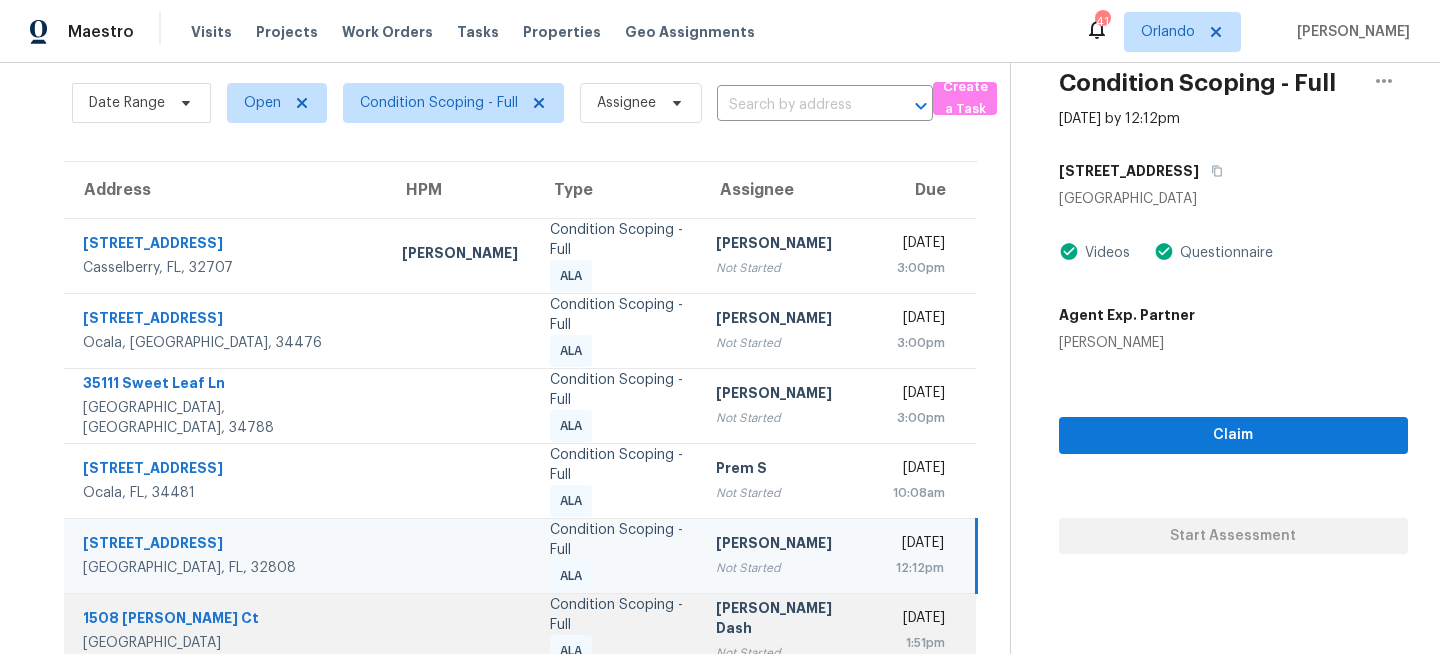 click on "Condition Scoping - Full ALA" at bounding box center [617, 631] 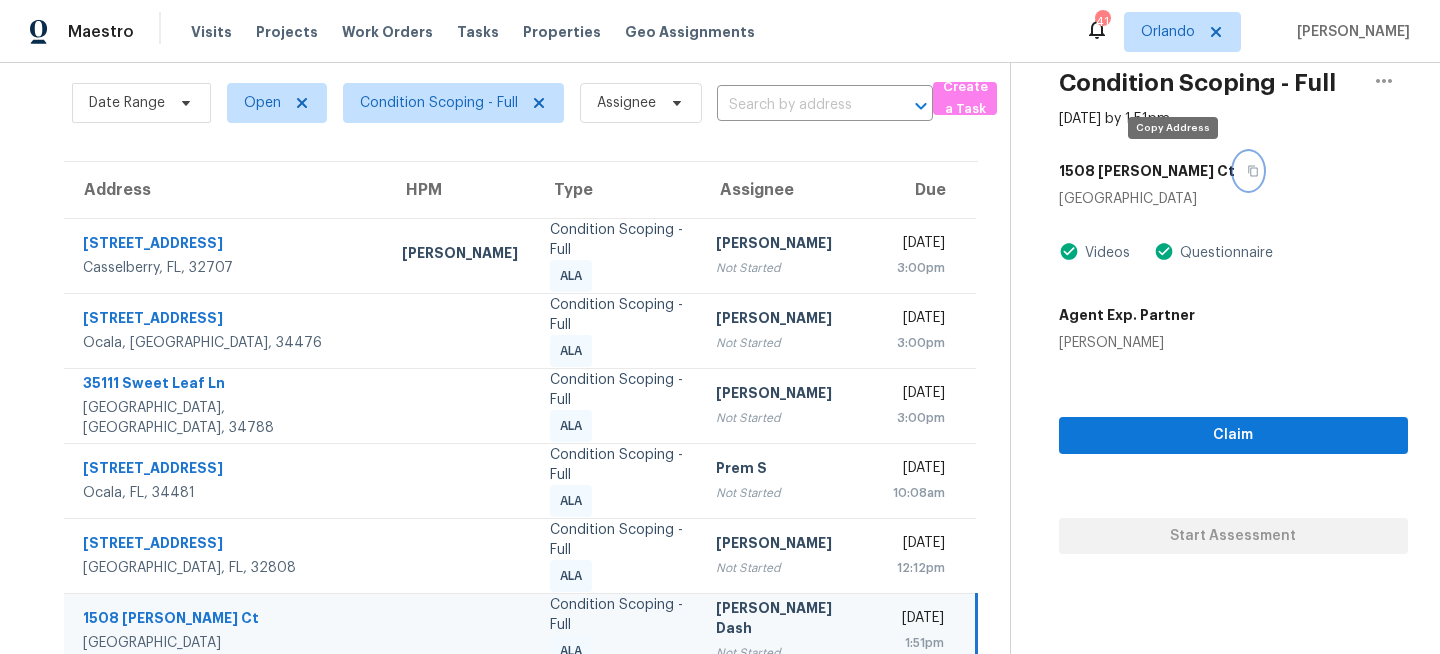 click 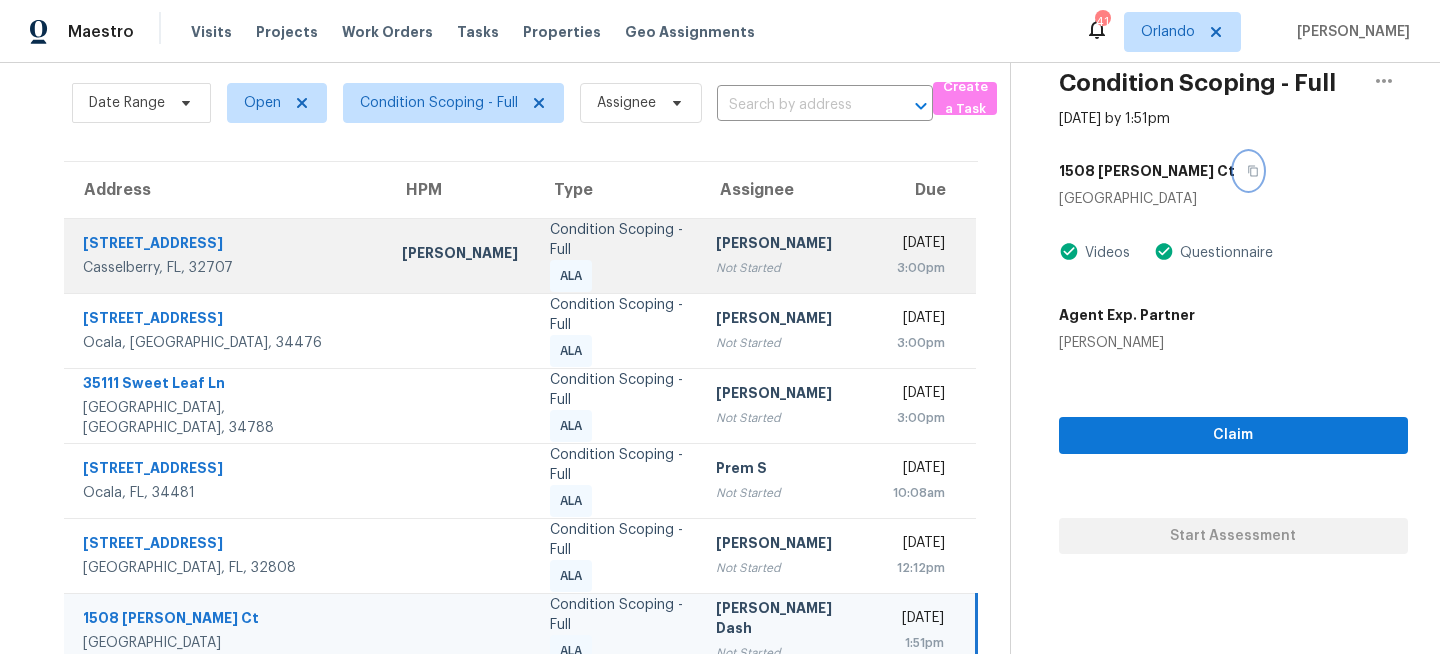 scroll, scrollTop: 0, scrollLeft: 0, axis: both 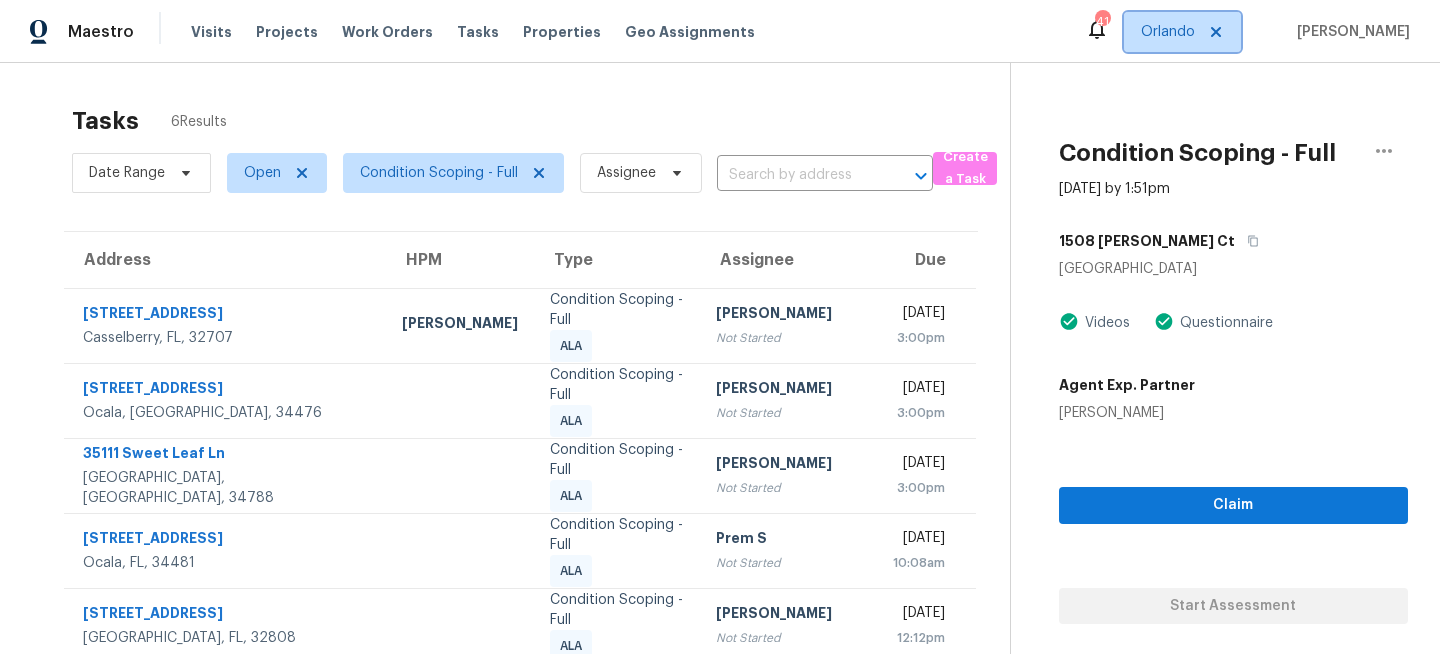 click on "Orlando" at bounding box center [1168, 32] 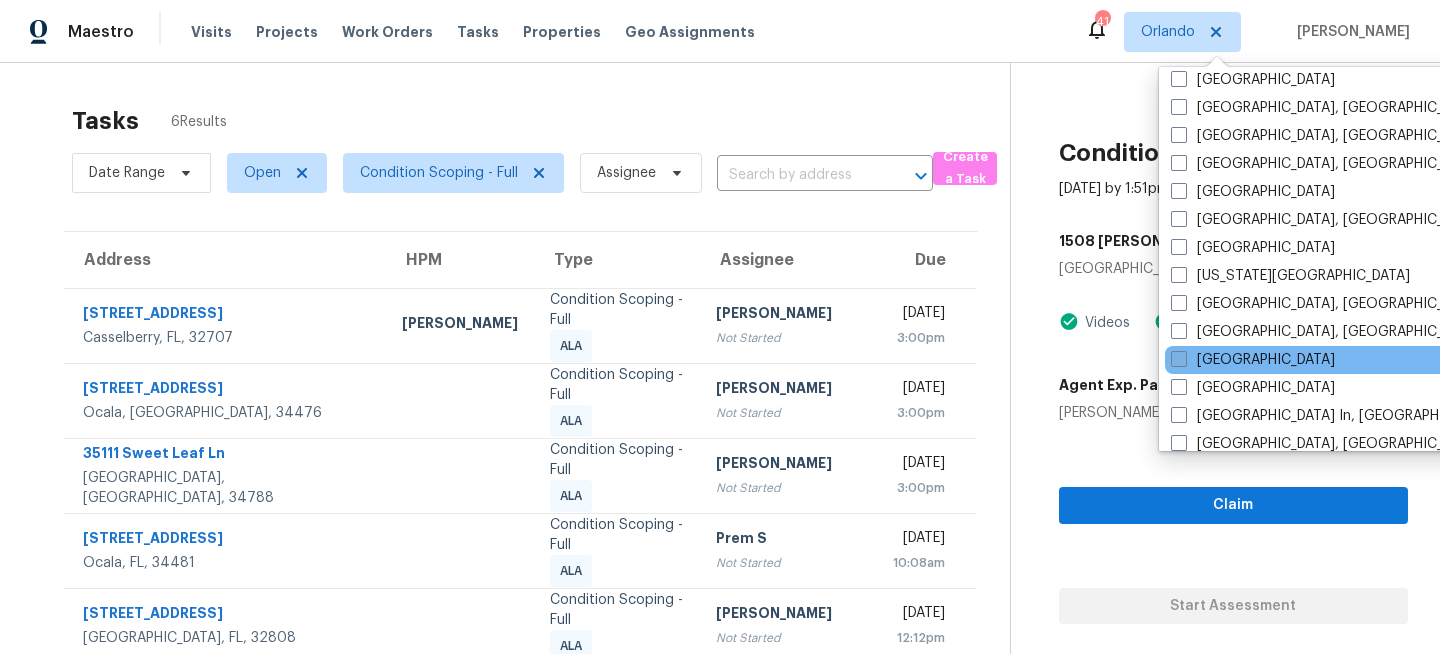 scroll, scrollTop: 644, scrollLeft: 0, axis: vertical 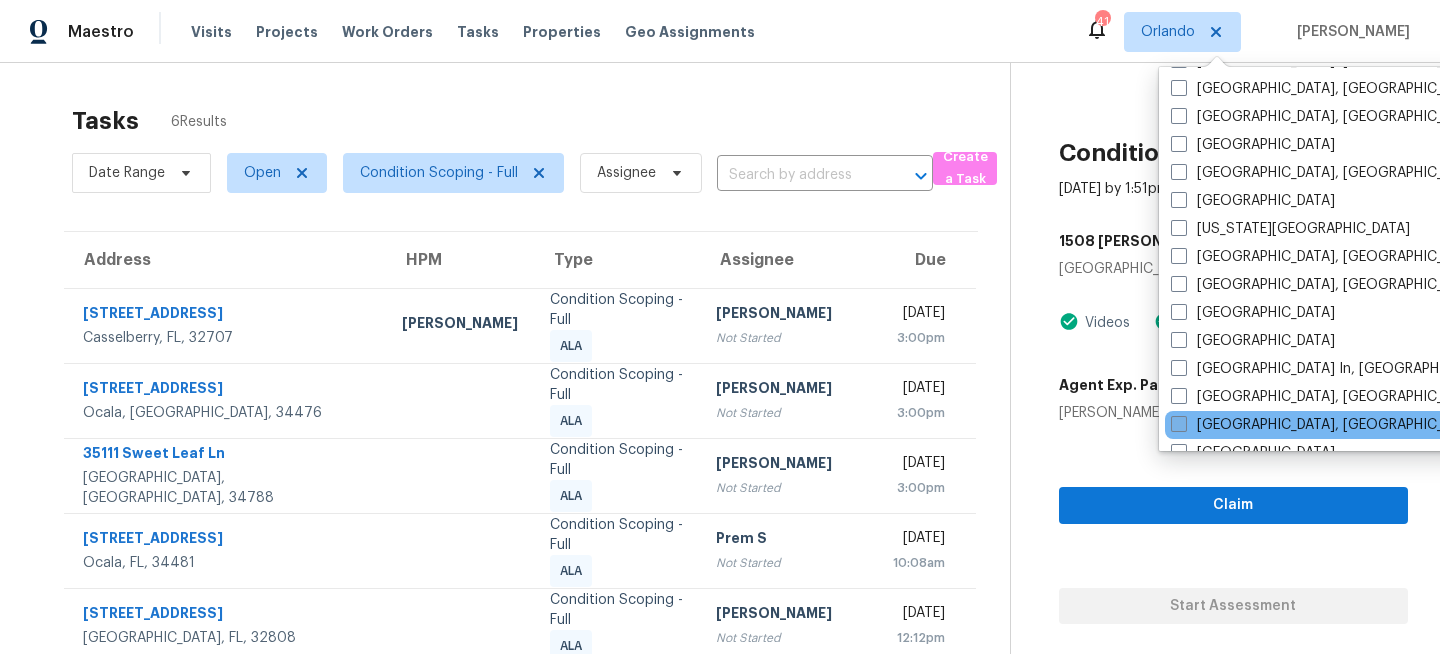 click on "[GEOGRAPHIC_DATA], [GEOGRAPHIC_DATA]" at bounding box center [1326, 425] 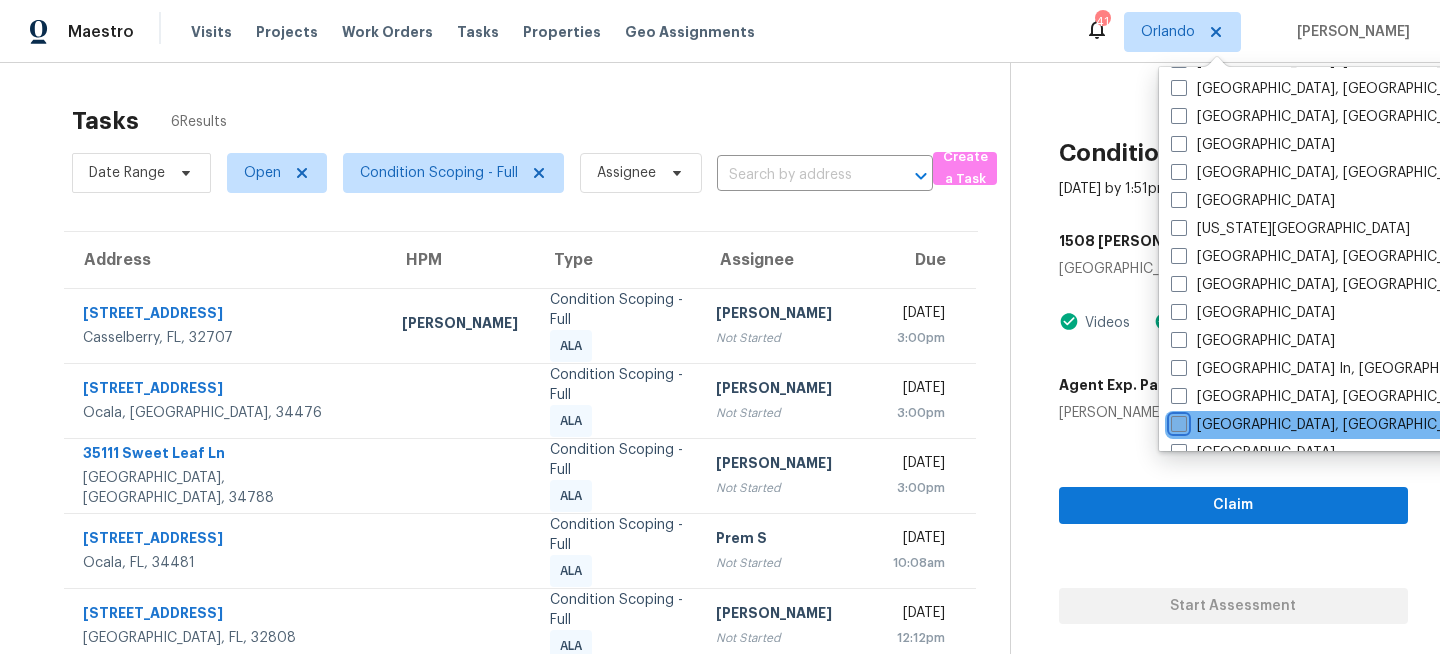 click on "[GEOGRAPHIC_DATA], [GEOGRAPHIC_DATA]" at bounding box center [1177, 421] 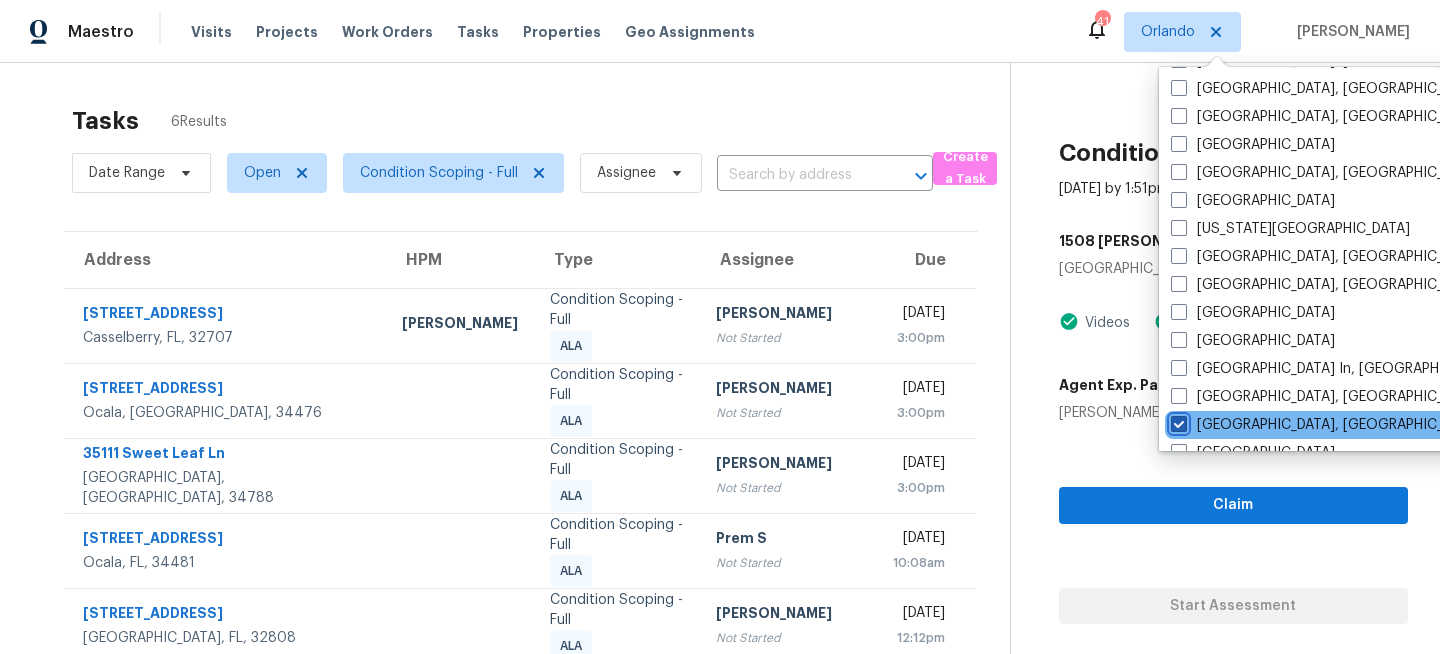 checkbox on "true" 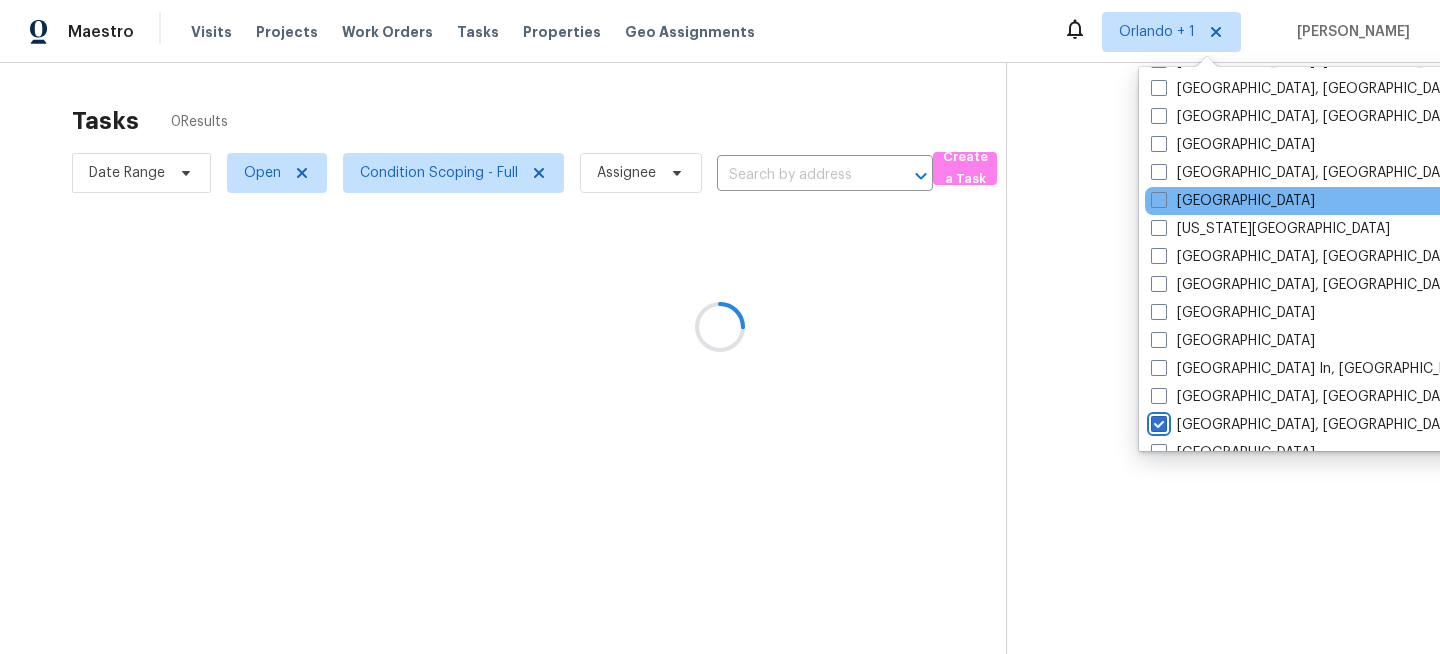 scroll, scrollTop: 0, scrollLeft: 0, axis: both 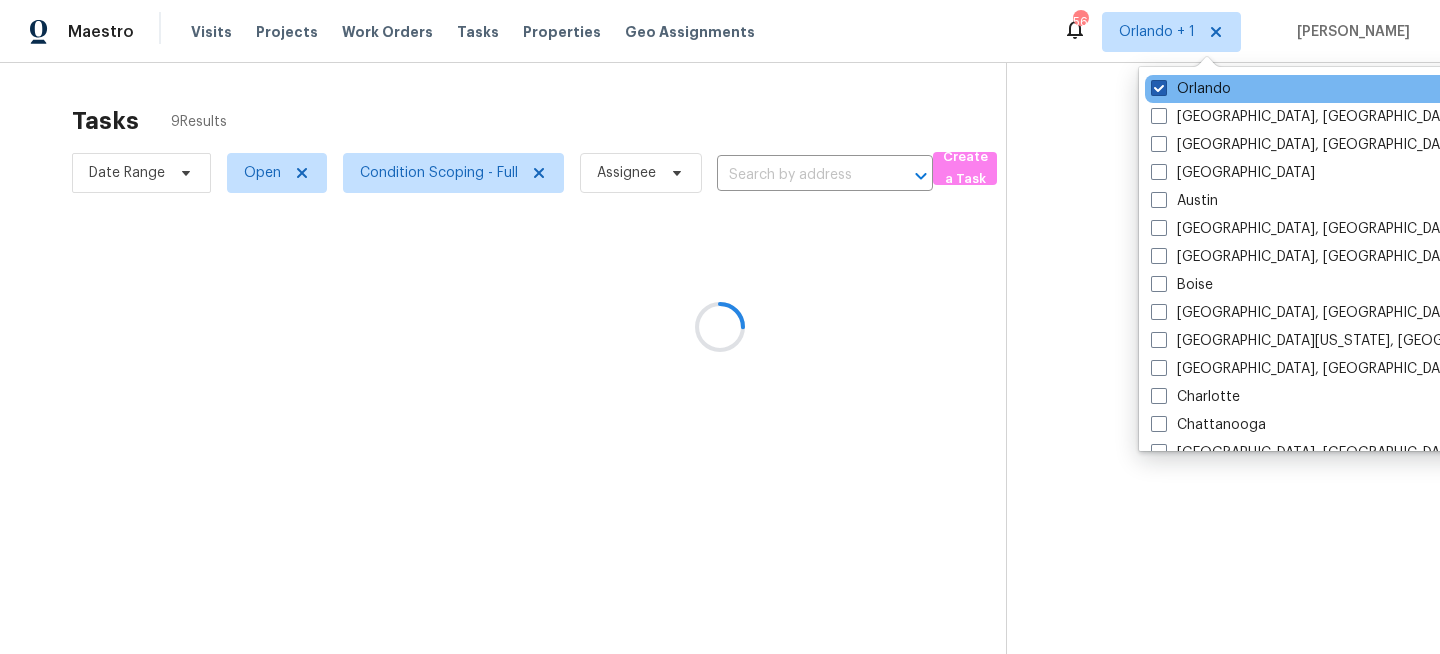 click on "Orlando" at bounding box center (1191, 89) 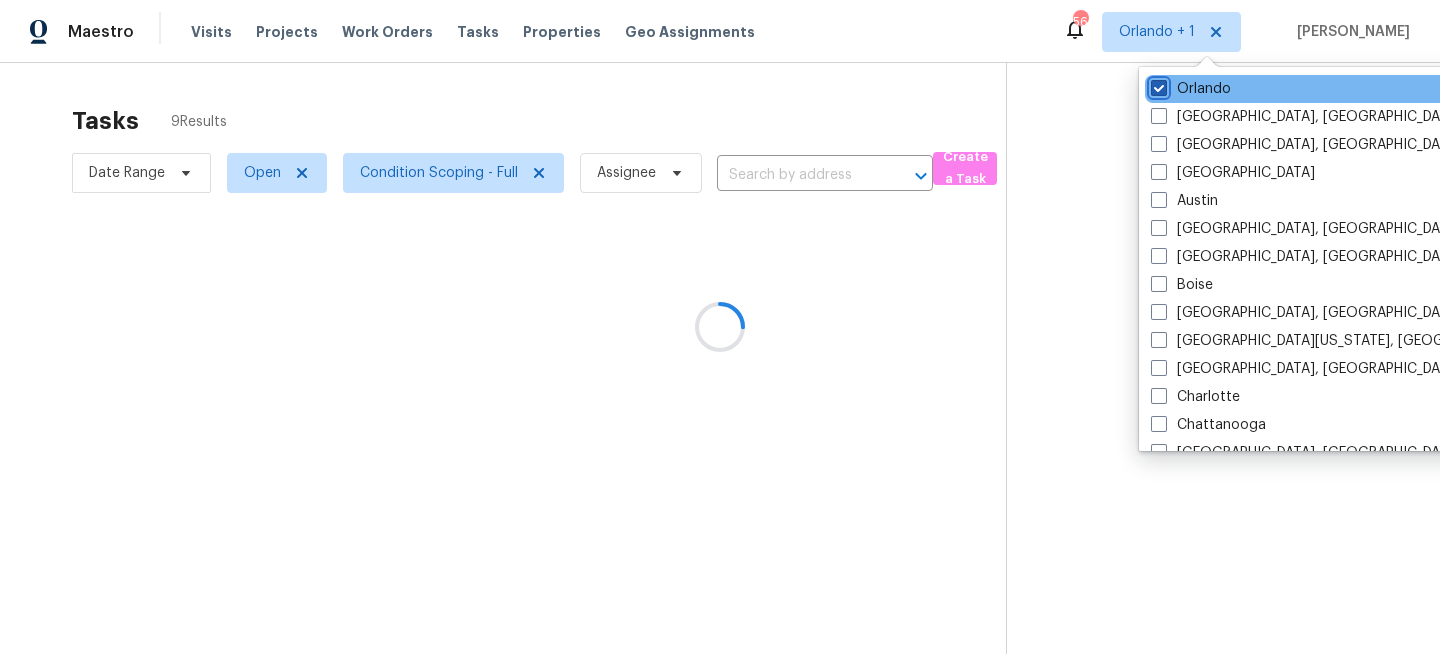 click on "Orlando" at bounding box center [1157, 85] 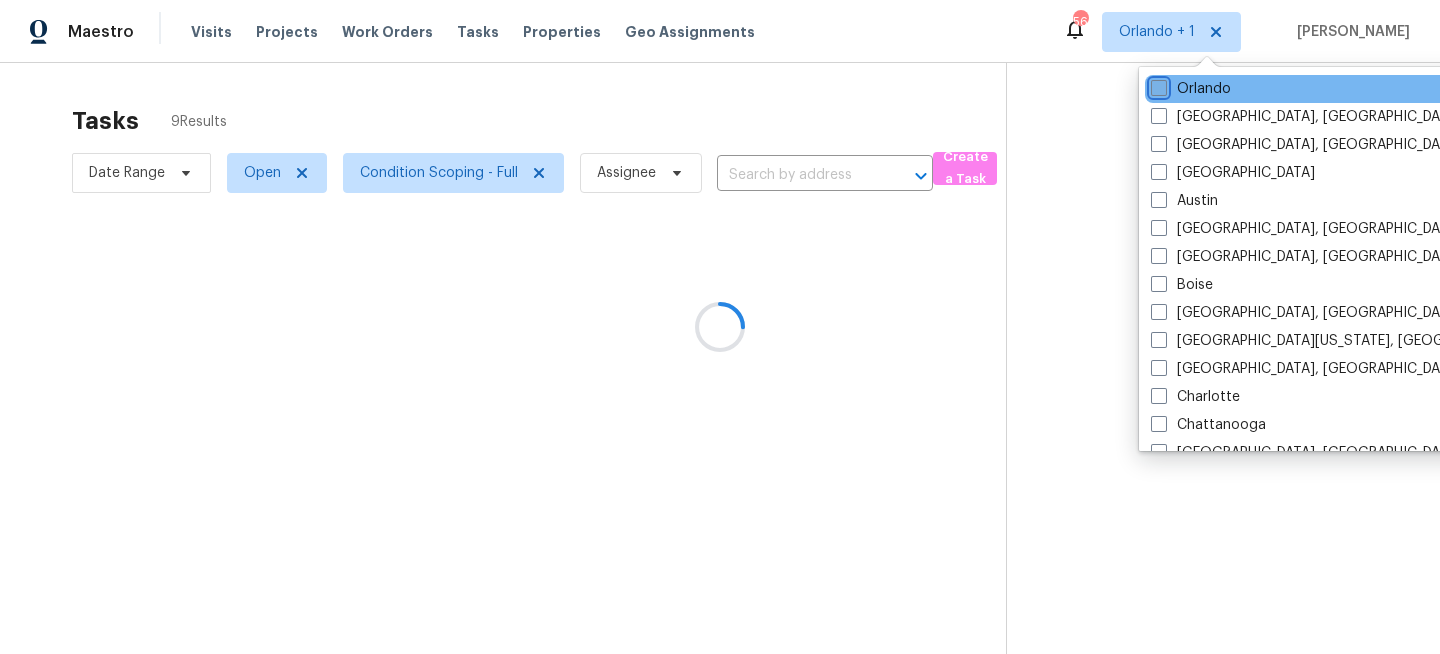 checkbox on "false" 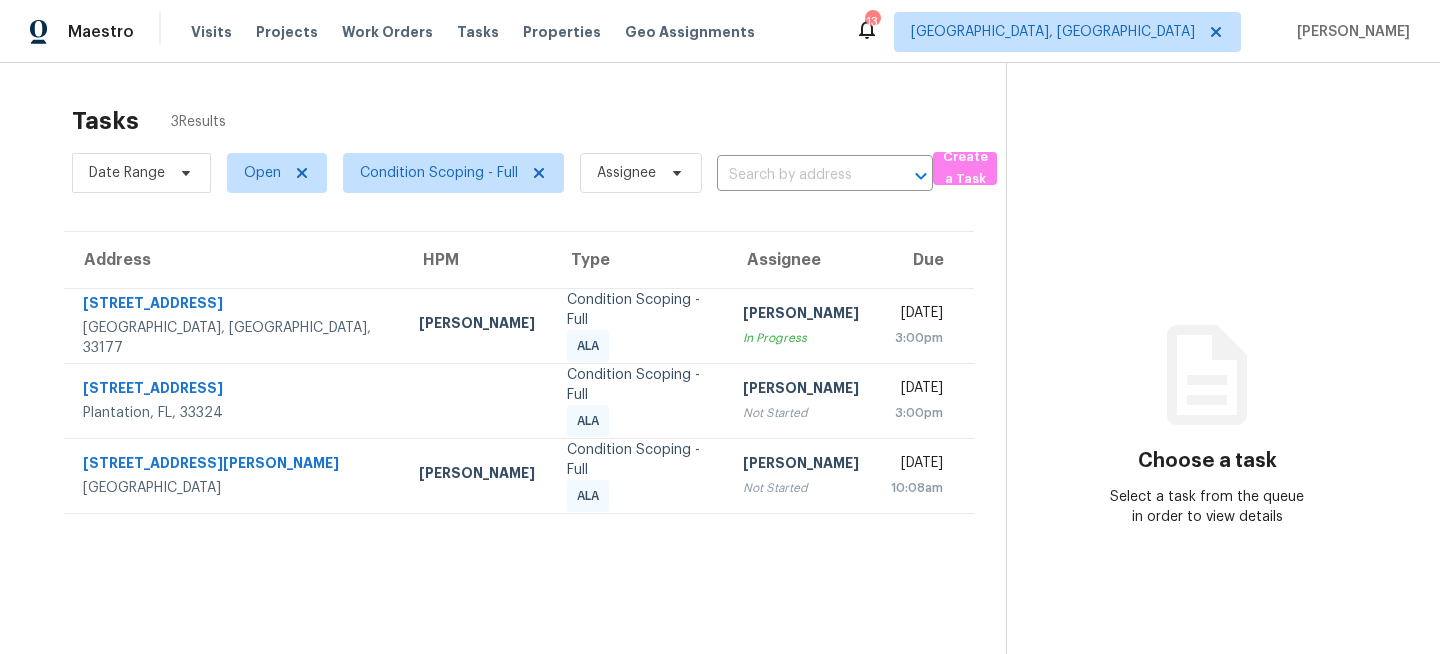 scroll, scrollTop: 0, scrollLeft: 0, axis: both 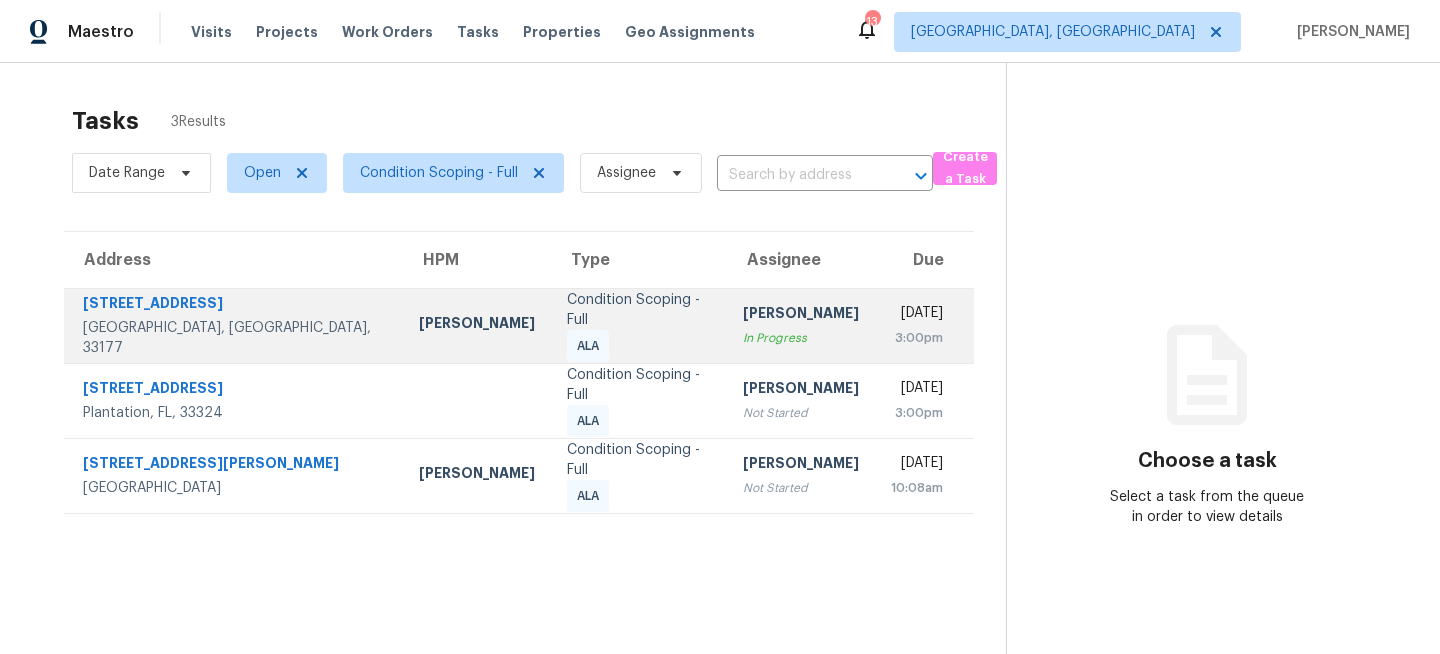 click on "Condition Scoping - Full ALA" at bounding box center [639, 326] 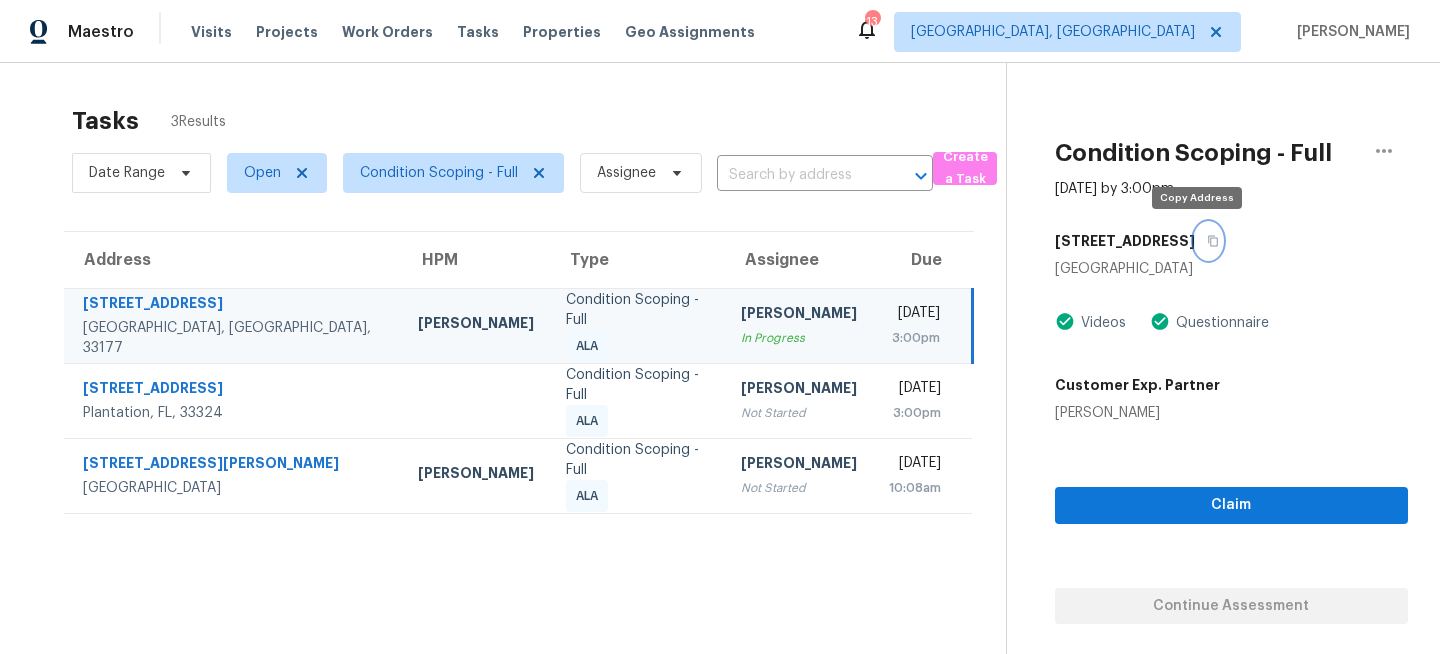 click 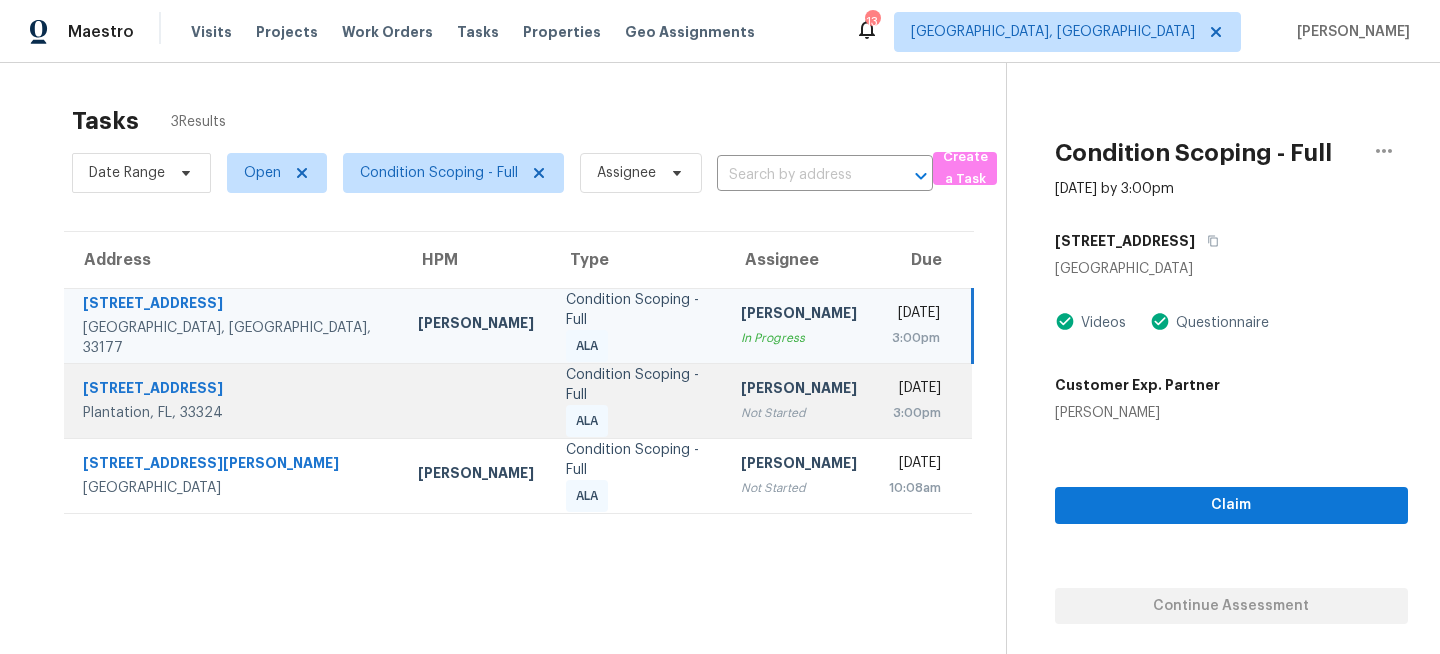 click on "Condition Scoping - Full ALA" at bounding box center [638, 401] 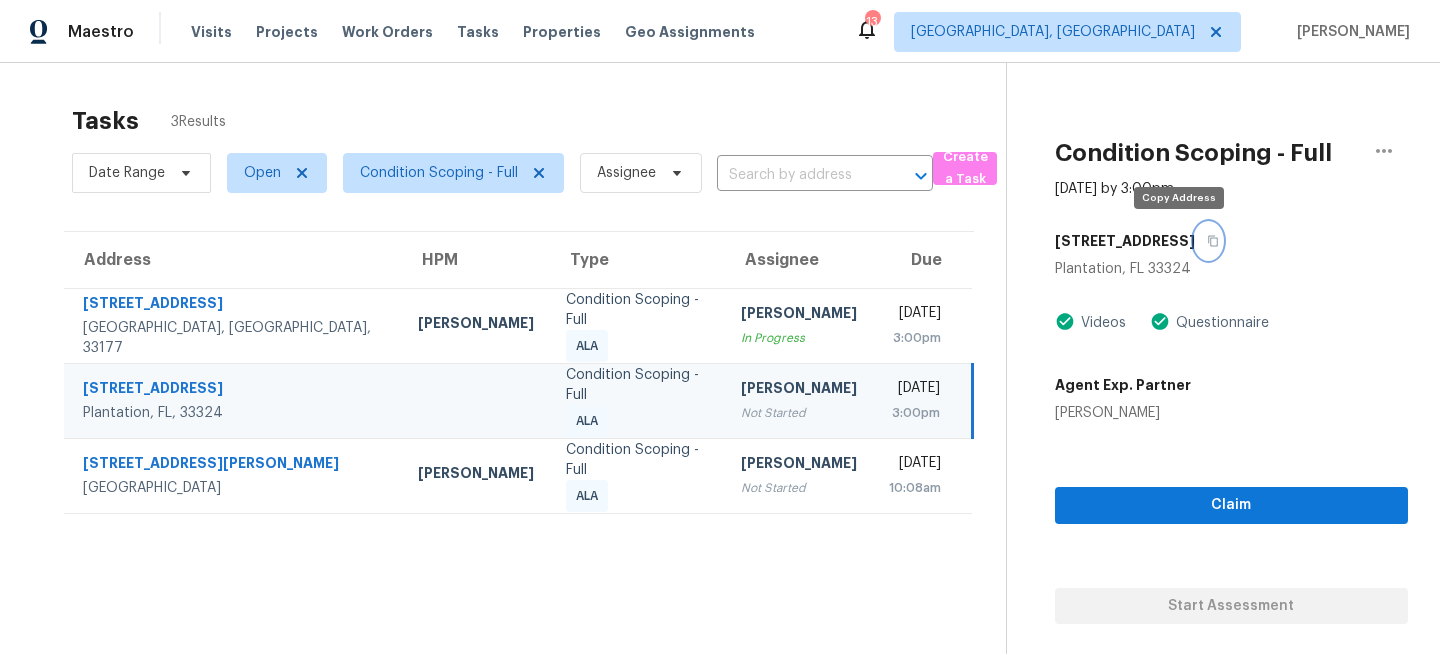 click at bounding box center [1208, 241] 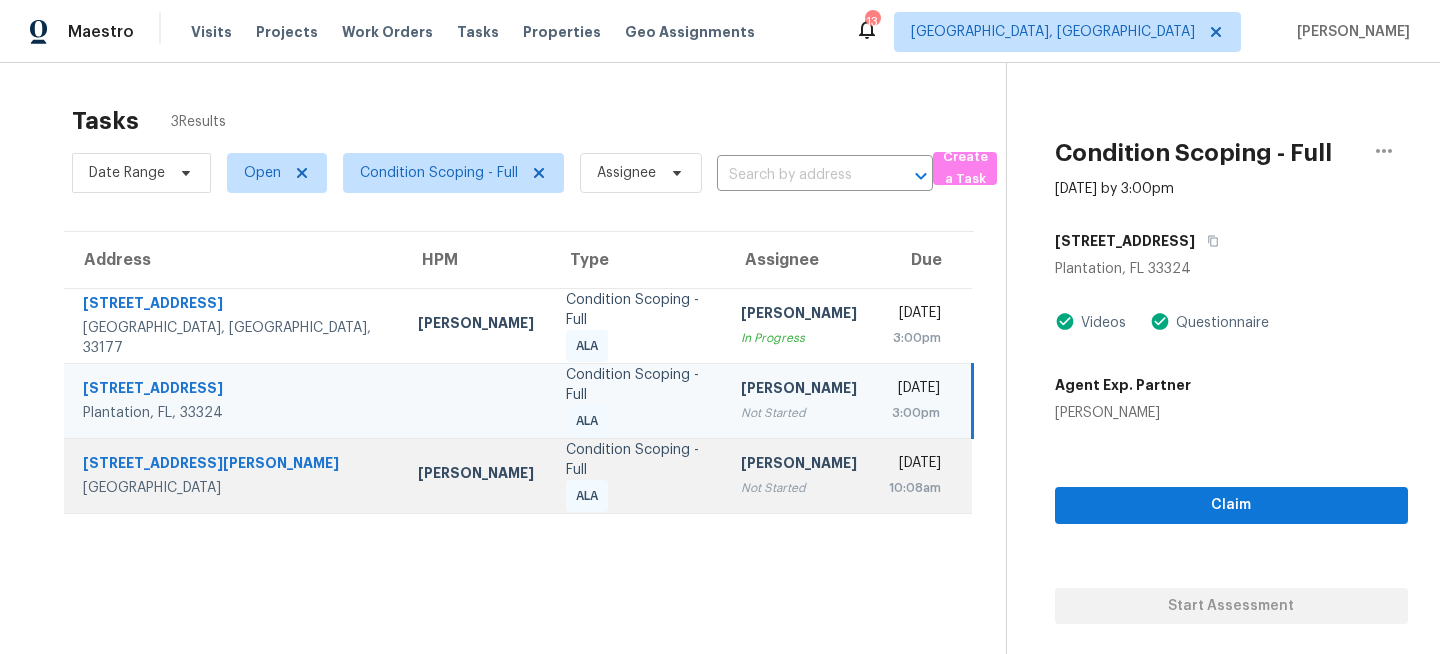 click on "[PERSON_NAME]" at bounding box center [799, 465] 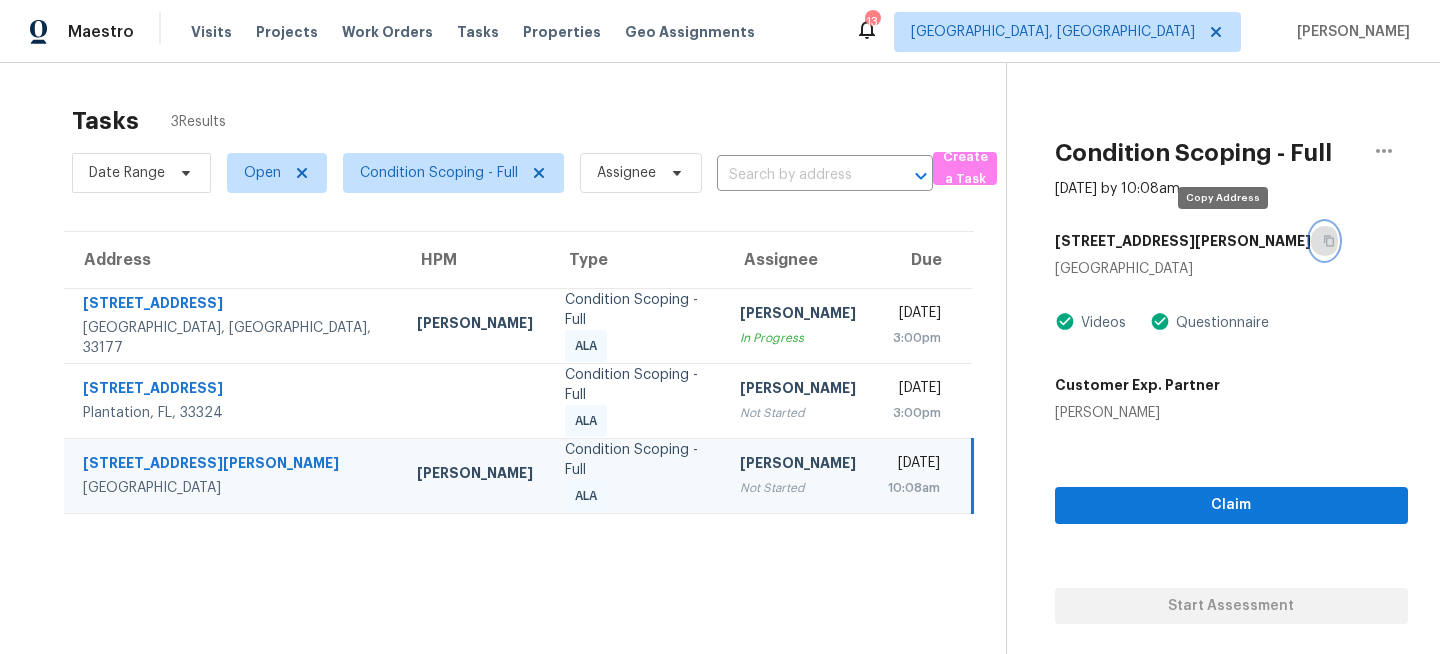 click 